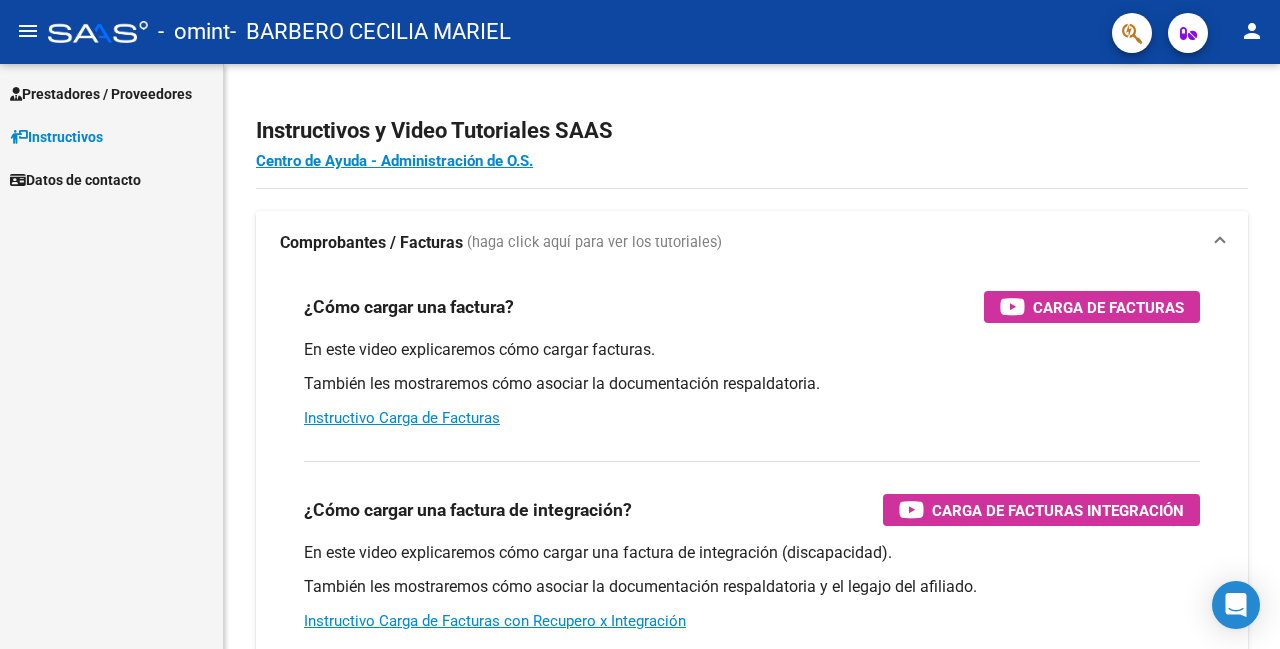 scroll, scrollTop: 0, scrollLeft: 0, axis: both 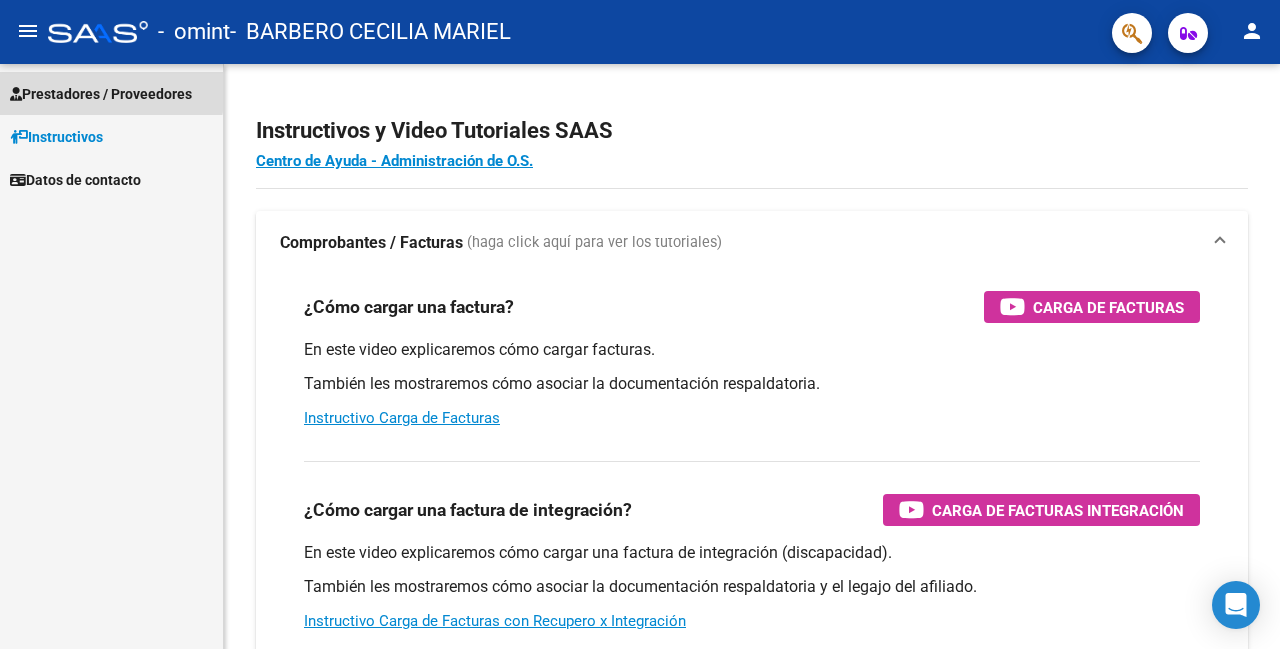 click on "Prestadores / Proveedores" at bounding box center (101, 94) 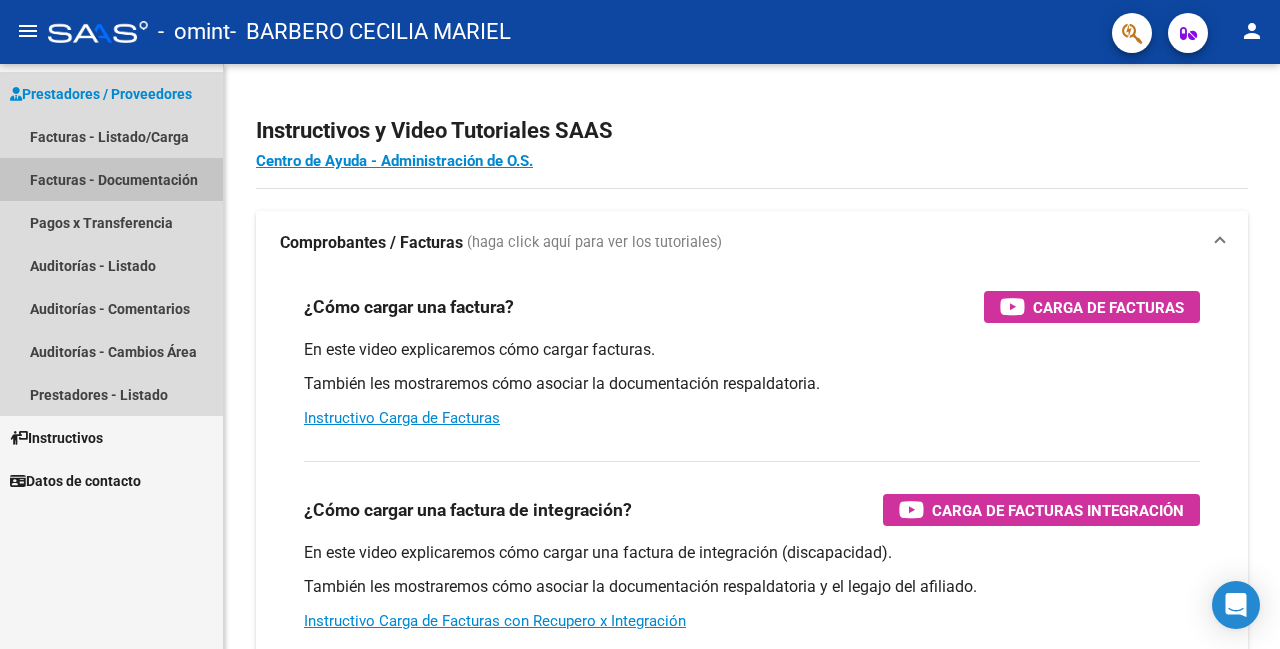 click on "Facturas - Documentación" at bounding box center [111, 179] 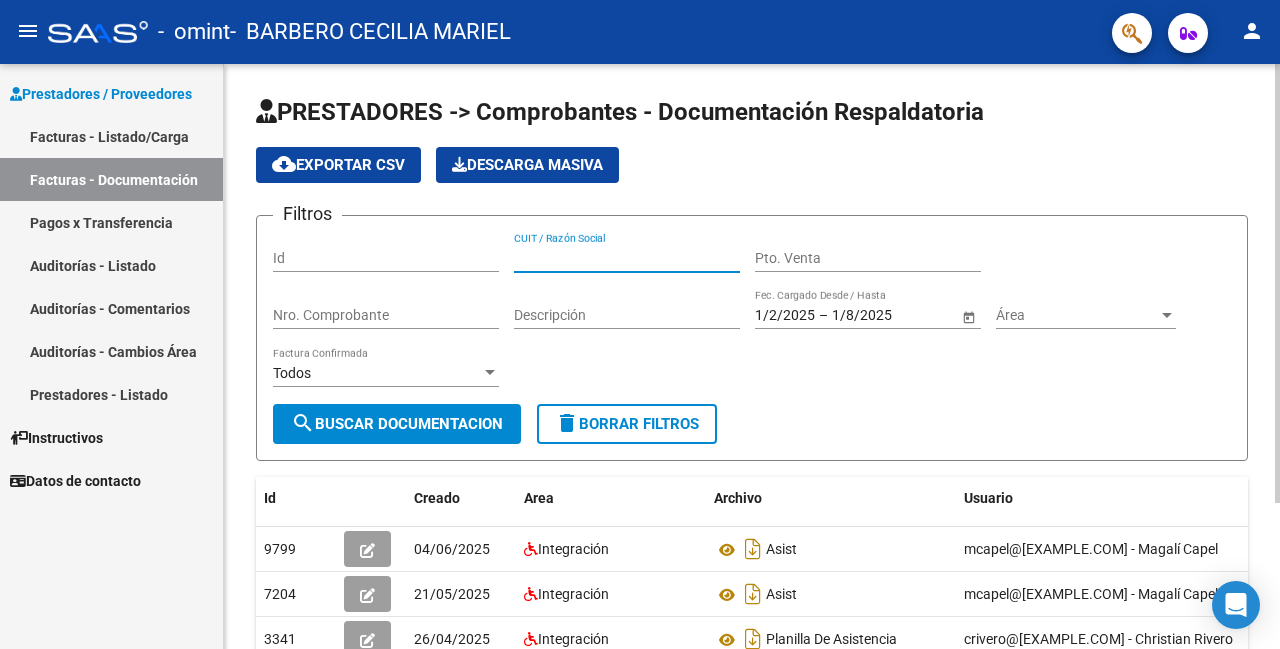 click on "CUIT / Razón Social" at bounding box center (627, 258) 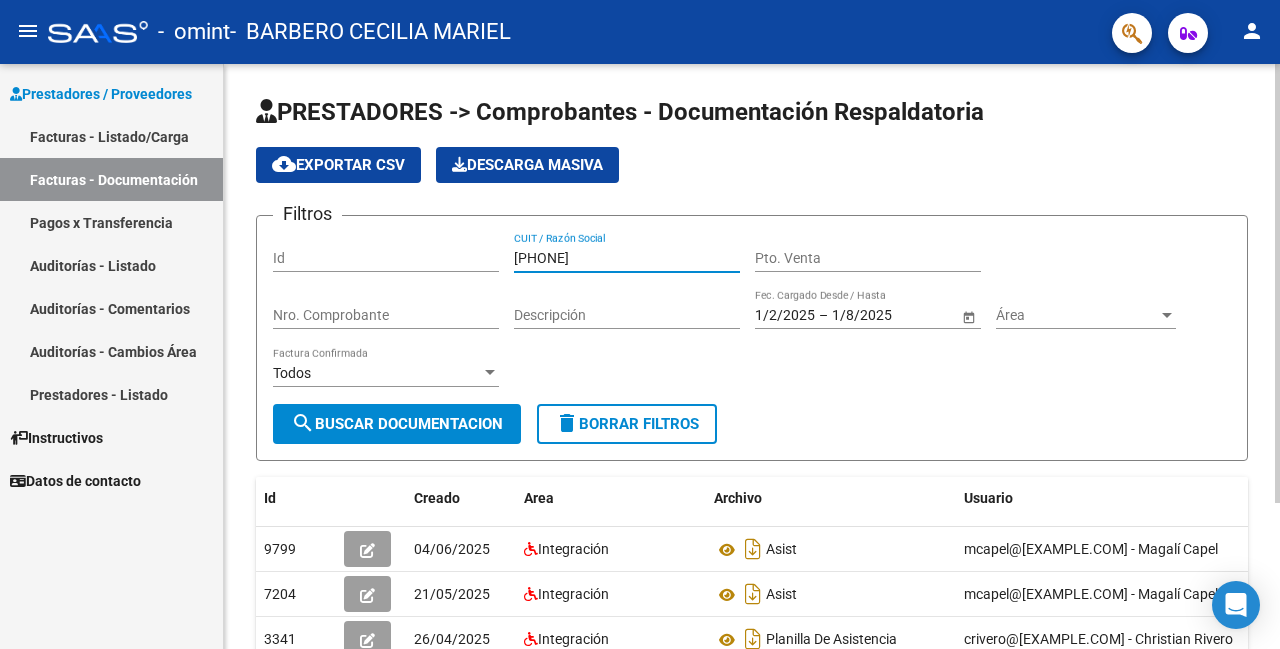 type on "[PHONE]" 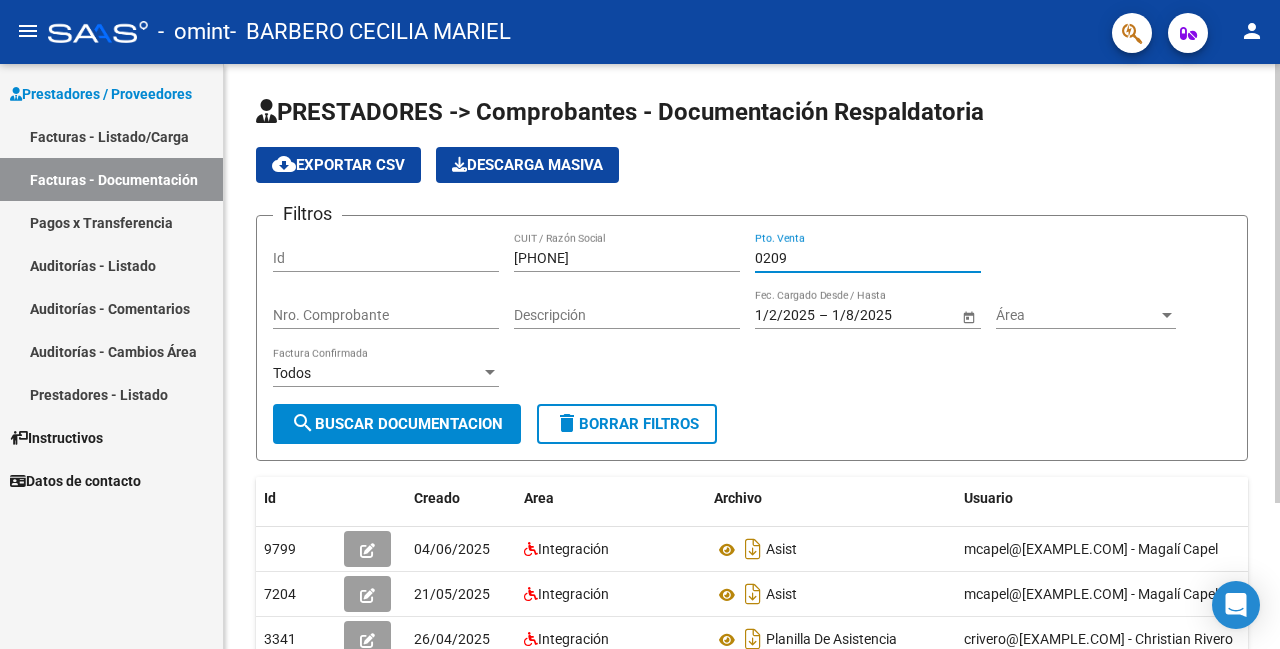type on "0209" 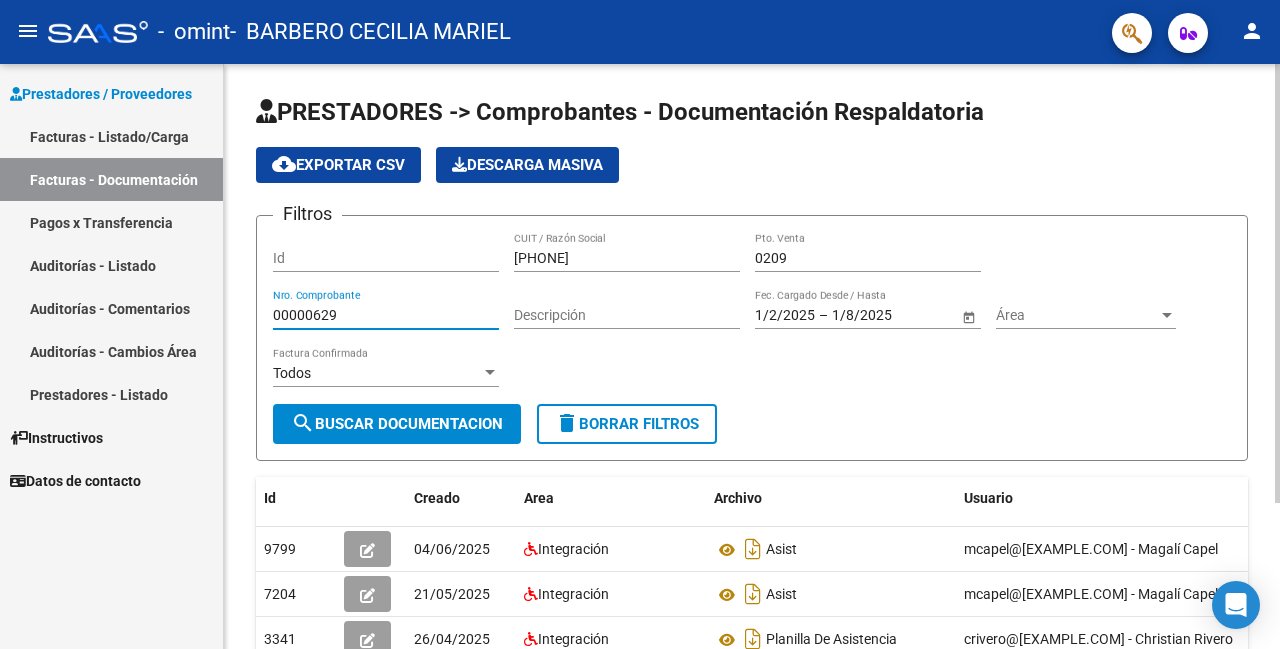 type on "00000629" 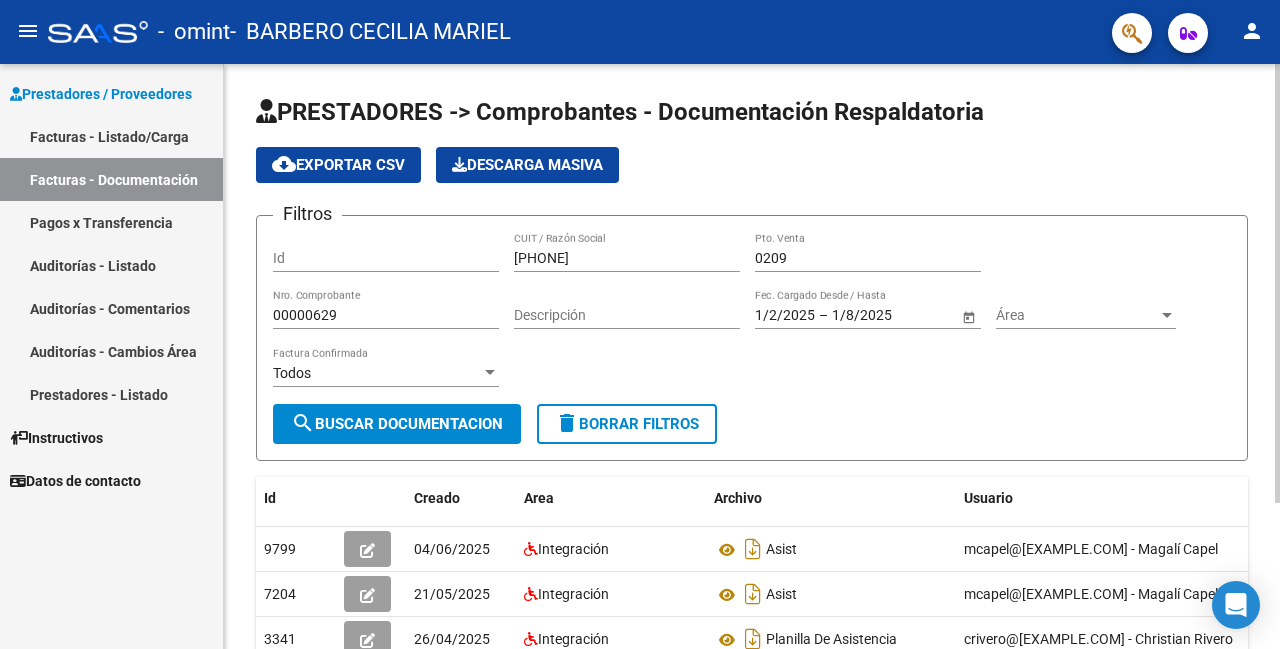 click on "Área Área" 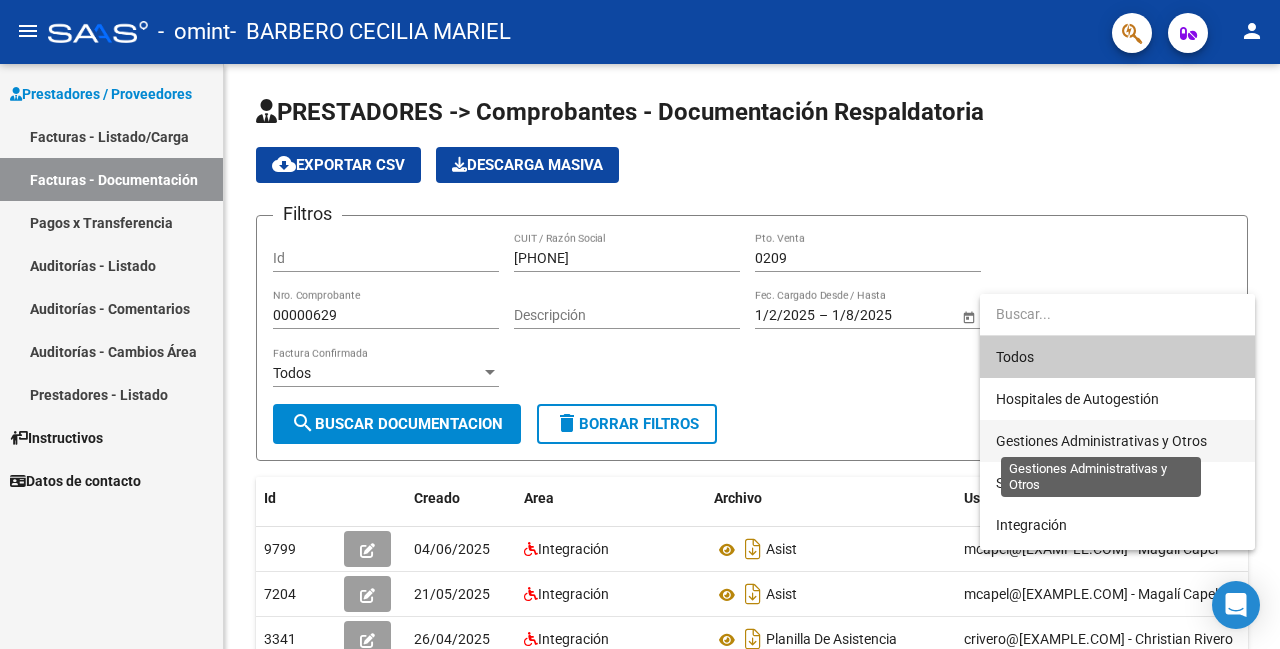 scroll, scrollTop: 100, scrollLeft: 0, axis: vertical 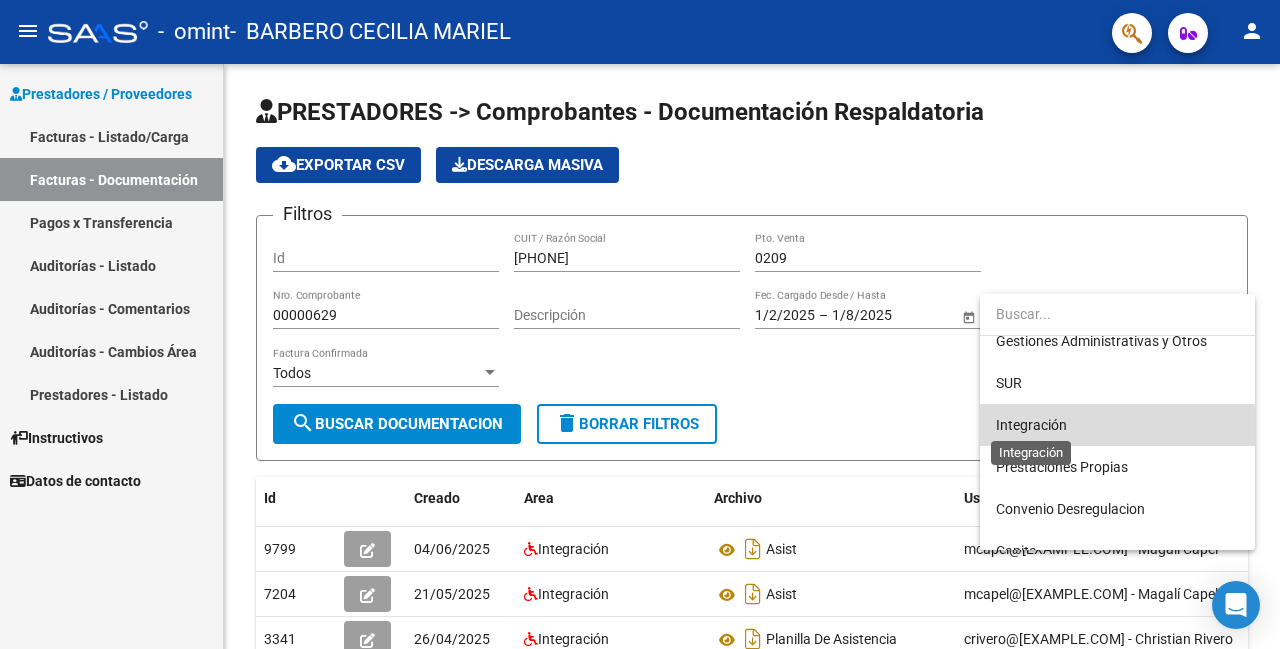 click on "Integración" at bounding box center (1031, 425) 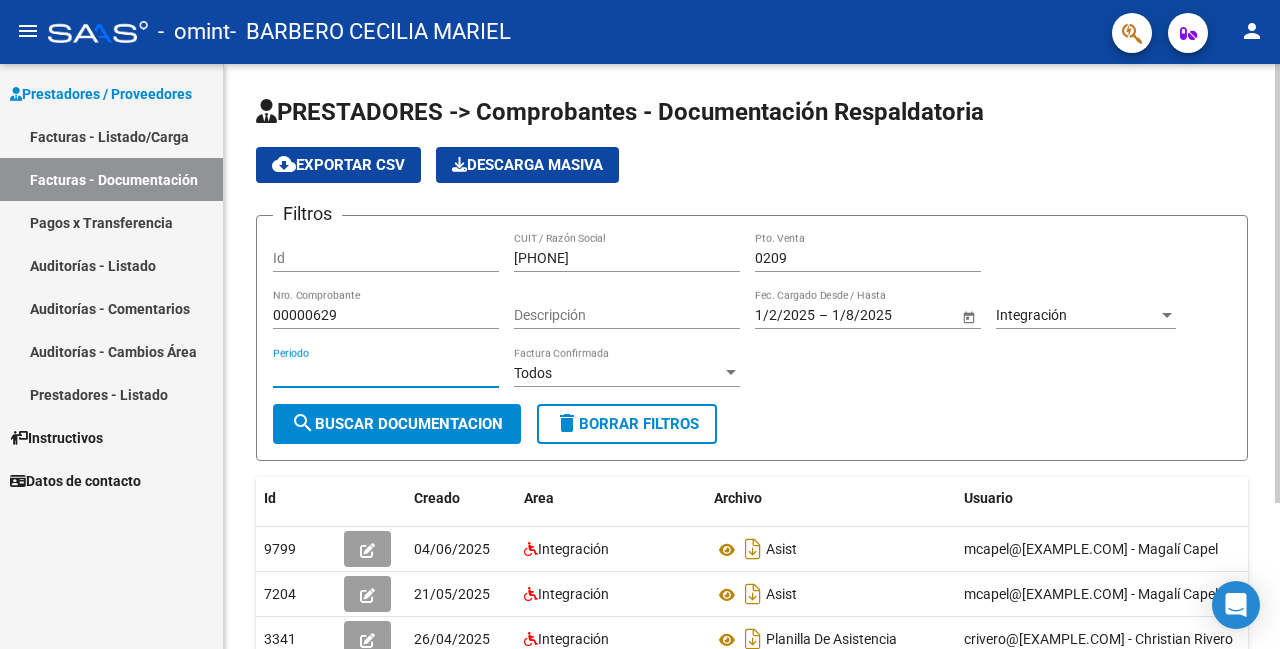 click on "Periodo" at bounding box center (386, 373) 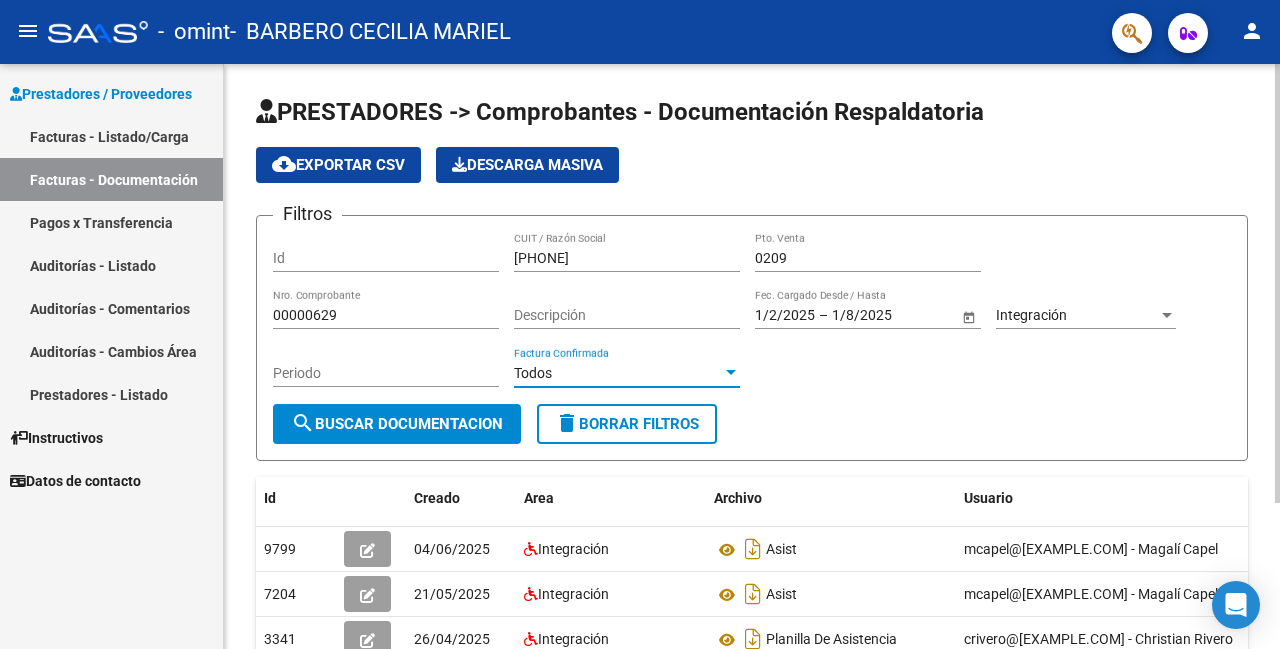 click on "Todos" at bounding box center (618, 373) 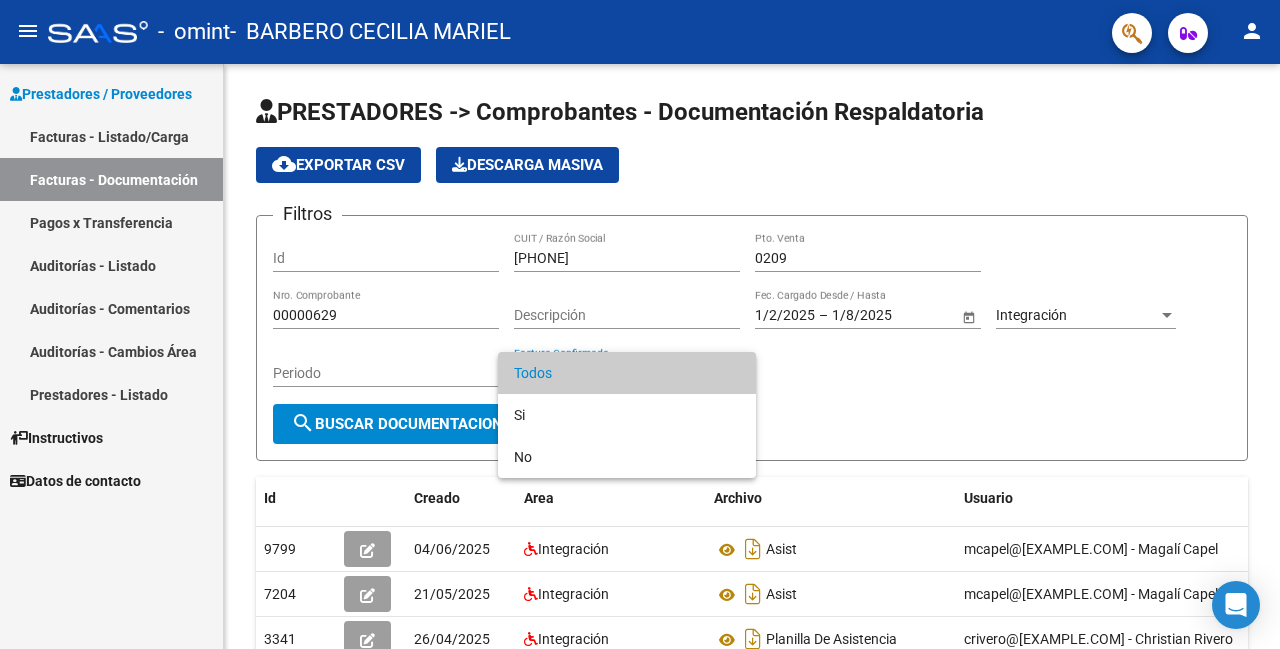 click at bounding box center (640, 324) 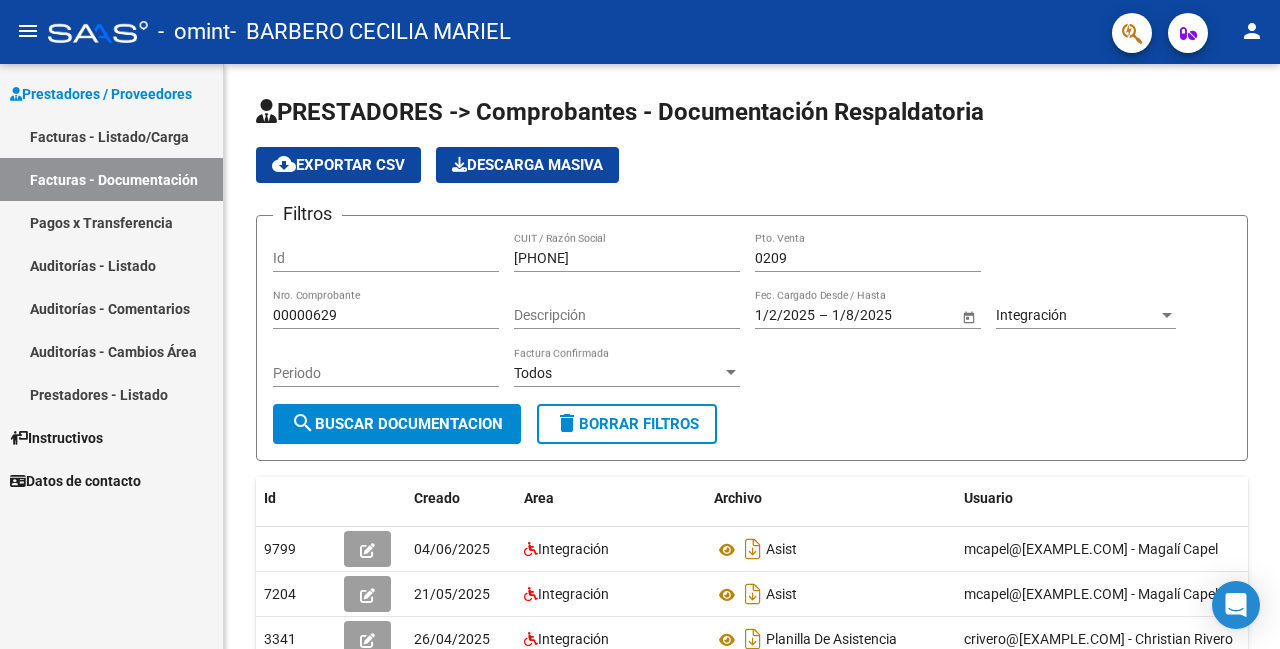 scroll, scrollTop: 100, scrollLeft: 0, axis: vertical 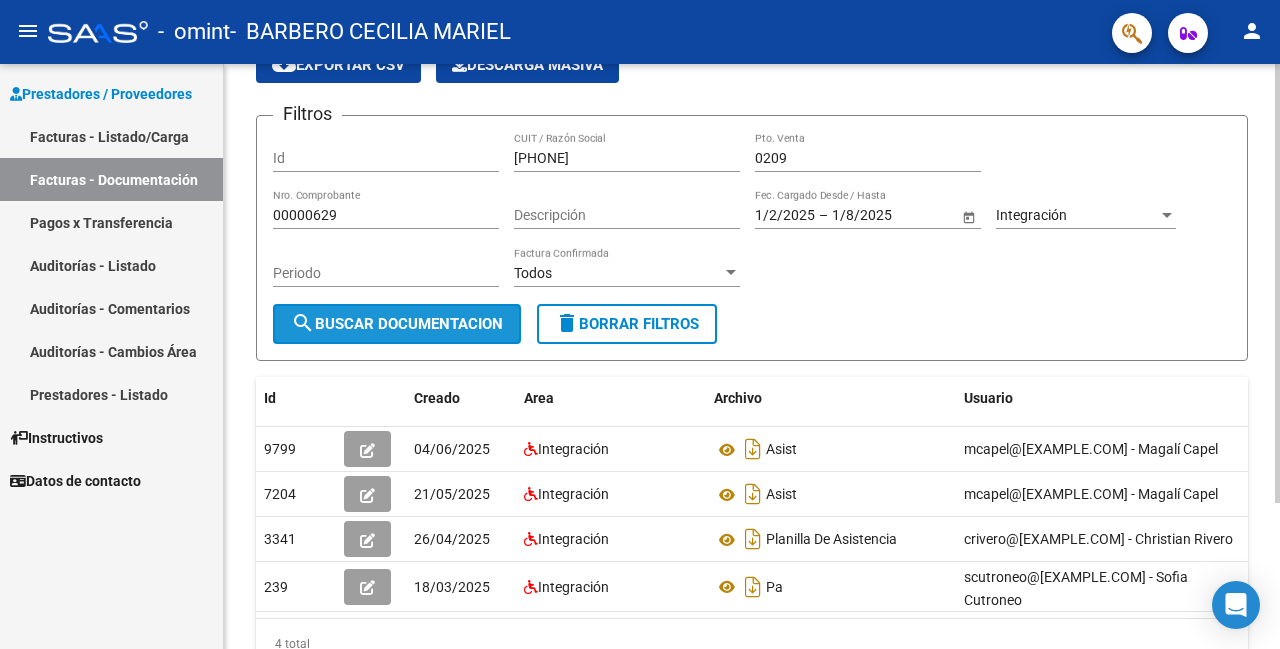 click on "search  Buscar Documentacion" 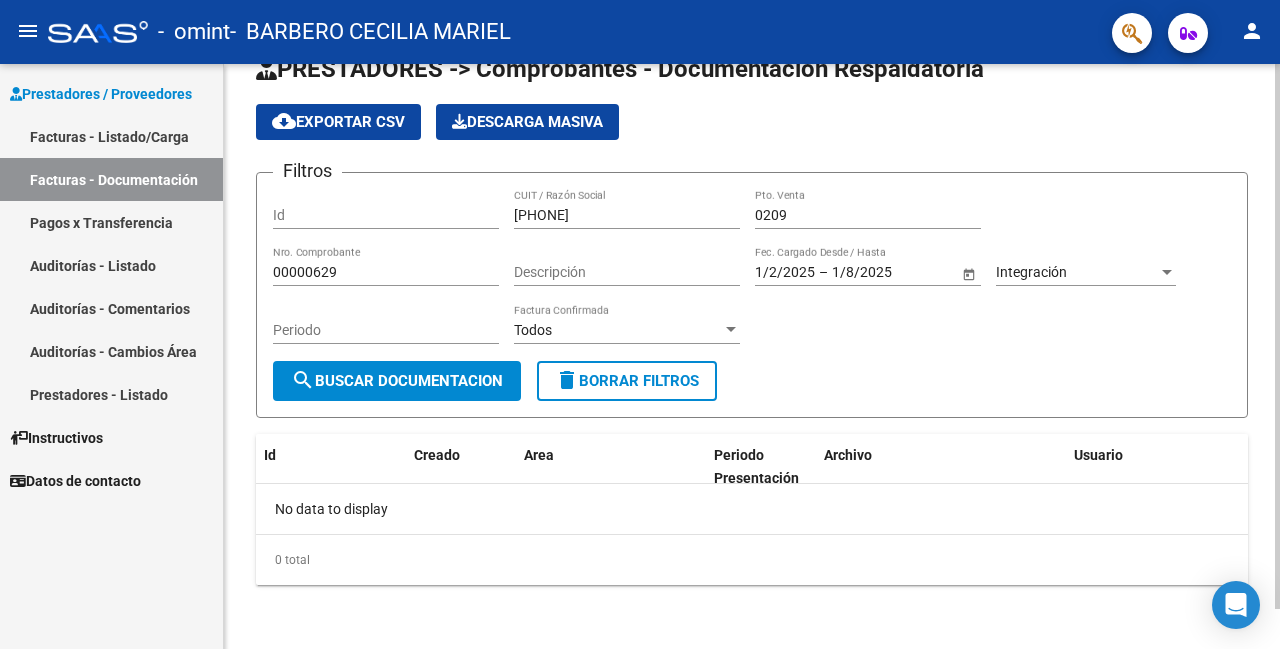scroll, scrollTop: 43, scrollLeft: 0, axis: vertical 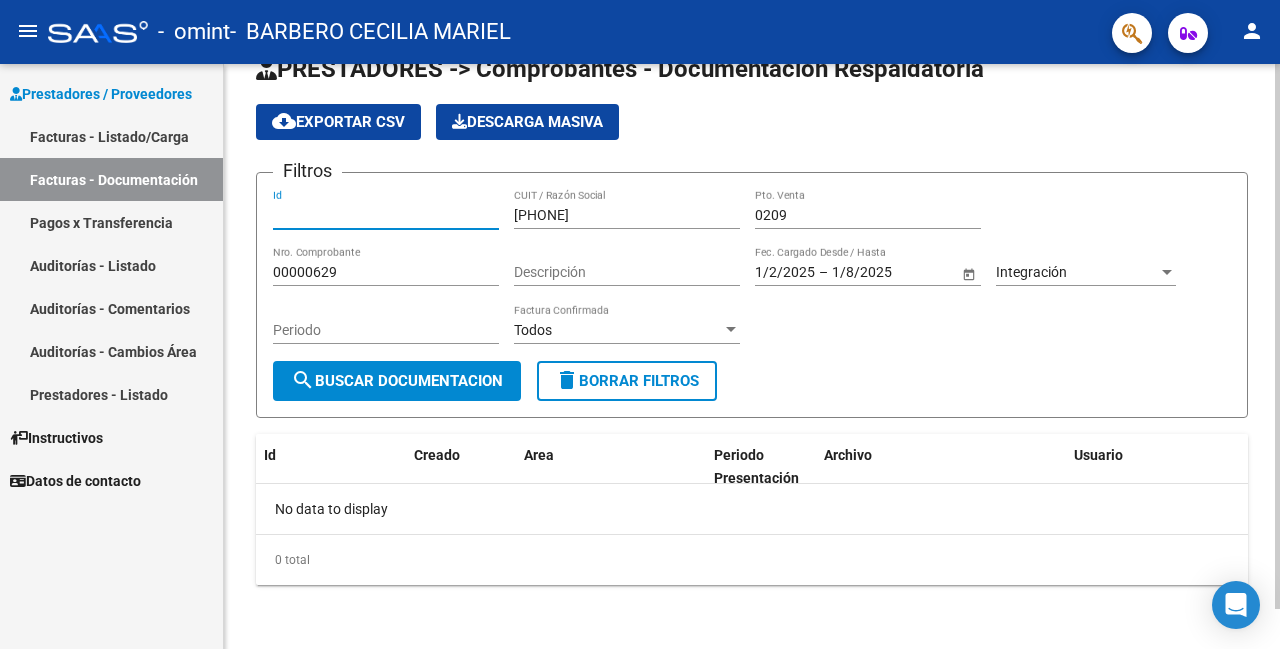 click on "Id" at bounding box center (386, 215) 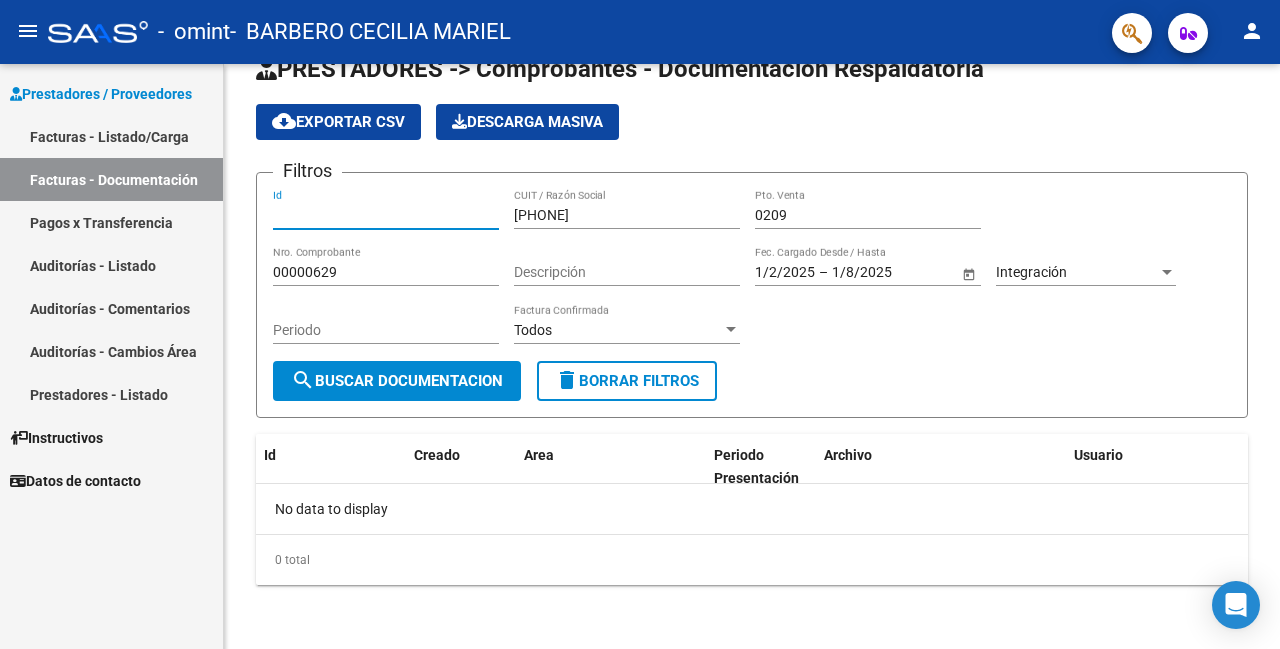 click on "Instructivos" at bounding box center [111, 437] 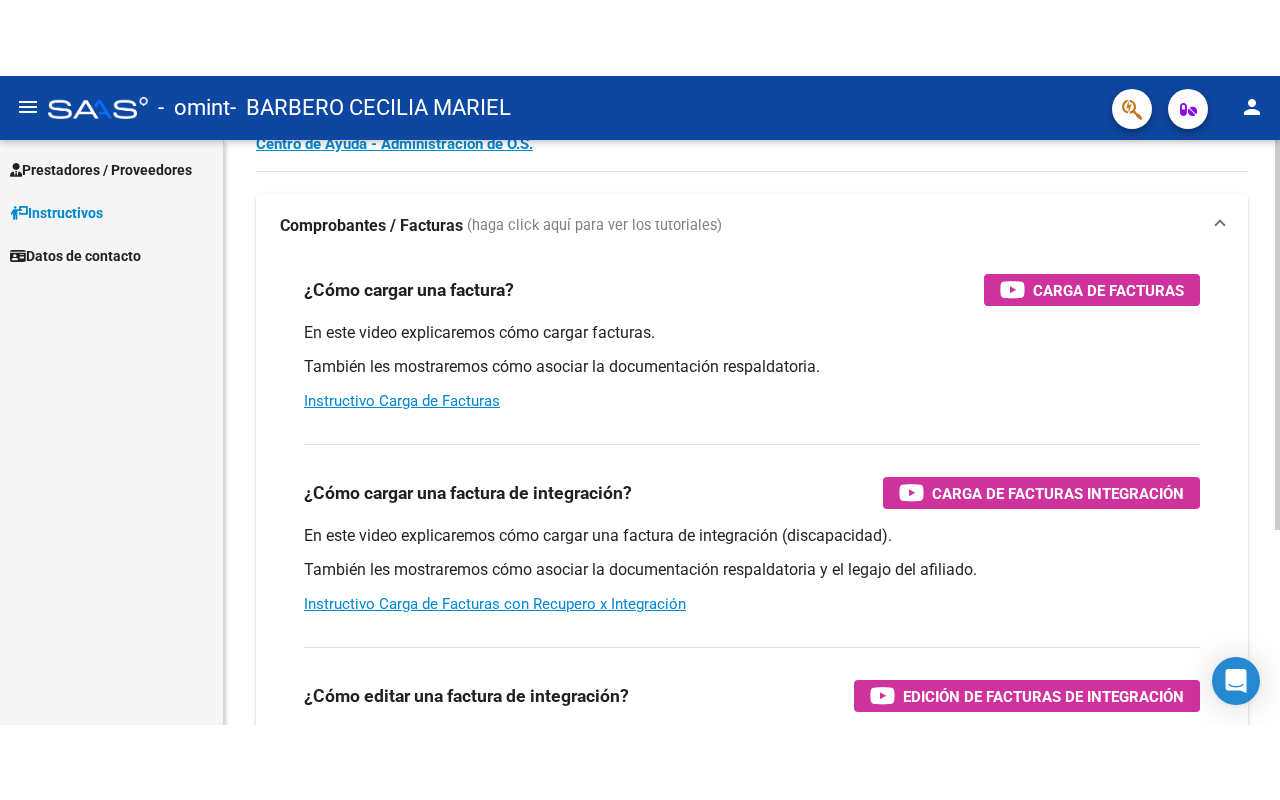 scroll, scrollTop: 143, scrollLeft: 0, axis: vertical 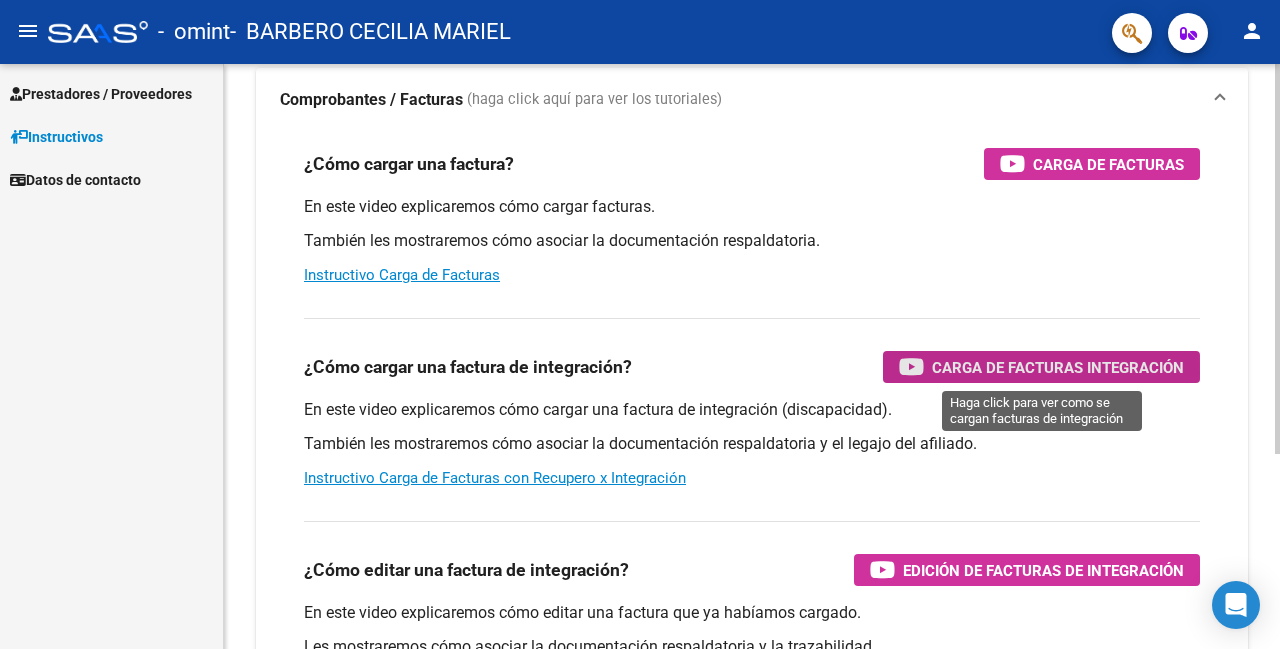 click at bounding box center (911, 366) 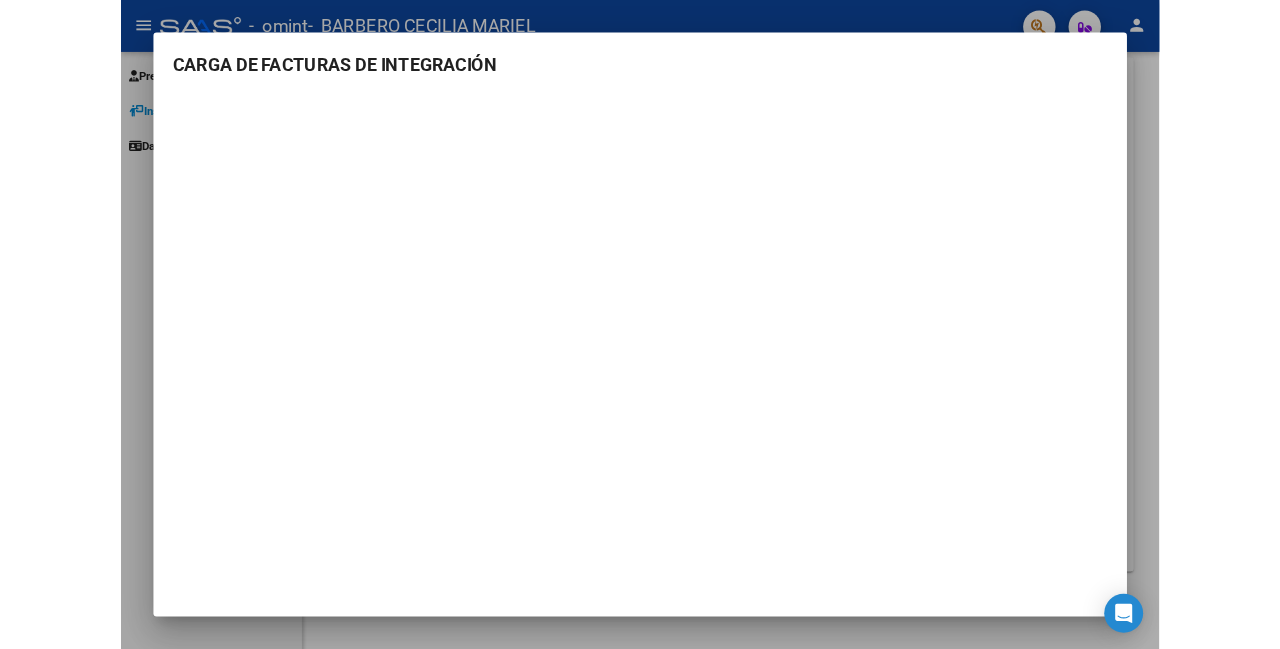 scroll, scrollTop: 143, scrollLeft: 0, axis: vertical 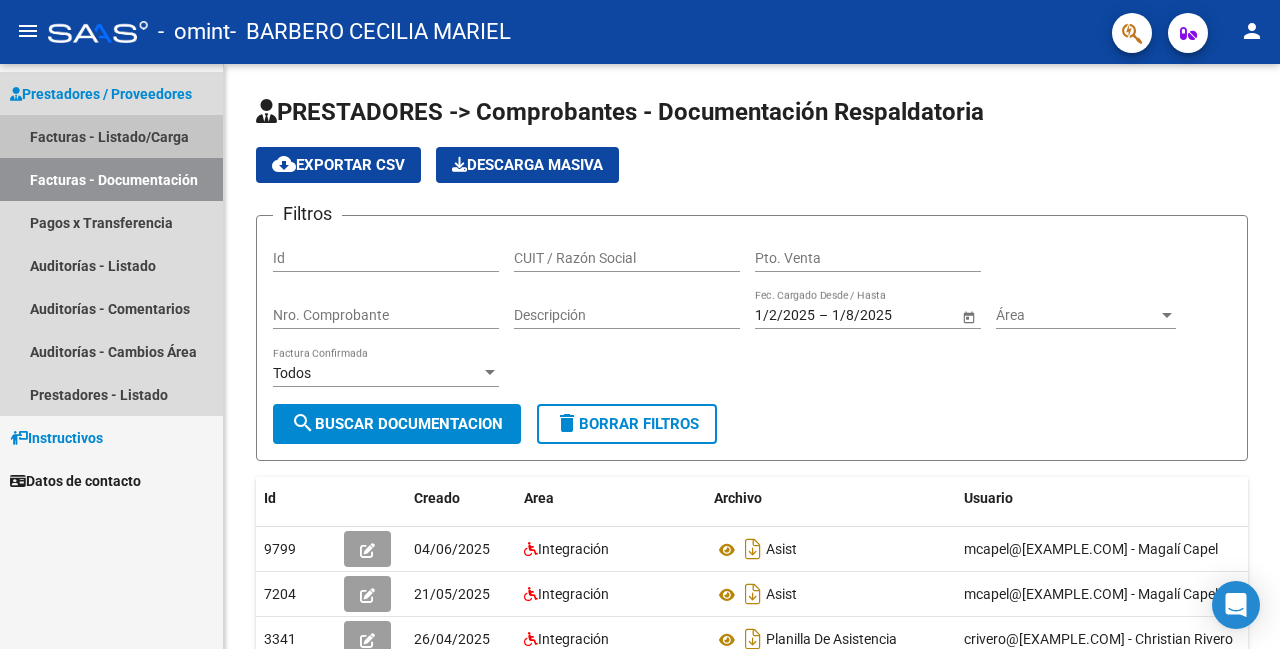 click on "Facturas - Listado/Carga" at bounding box center (111, 136) 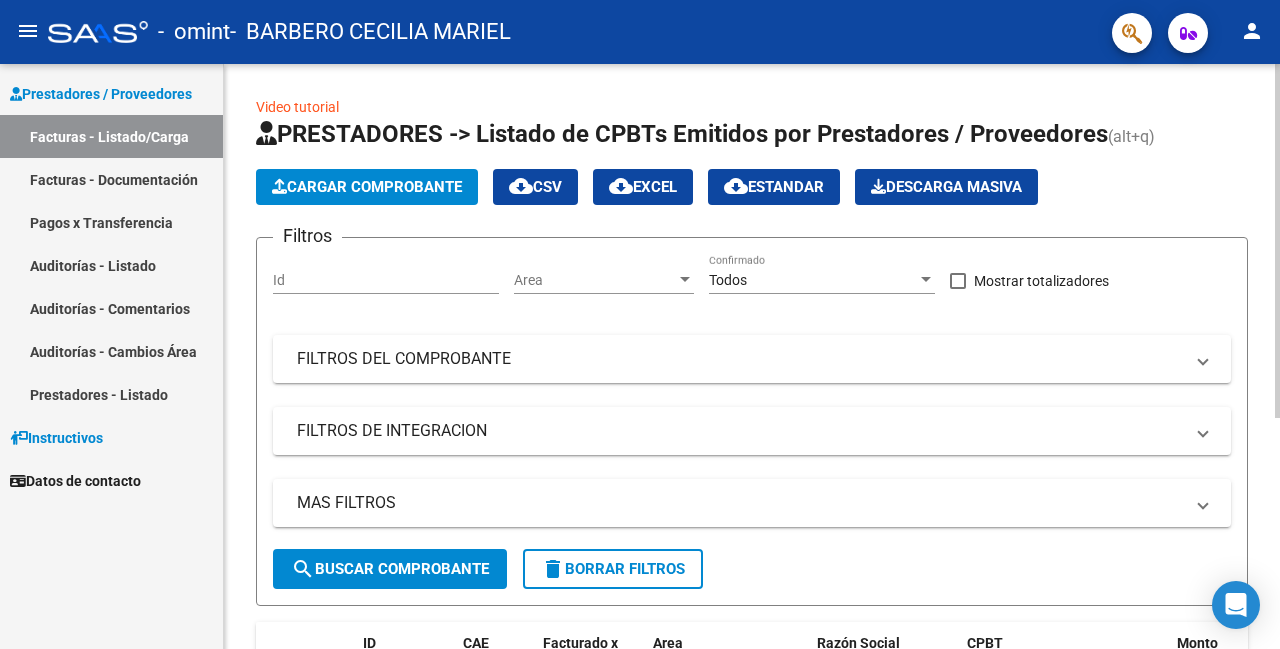 click on "Cargar Comprobante" 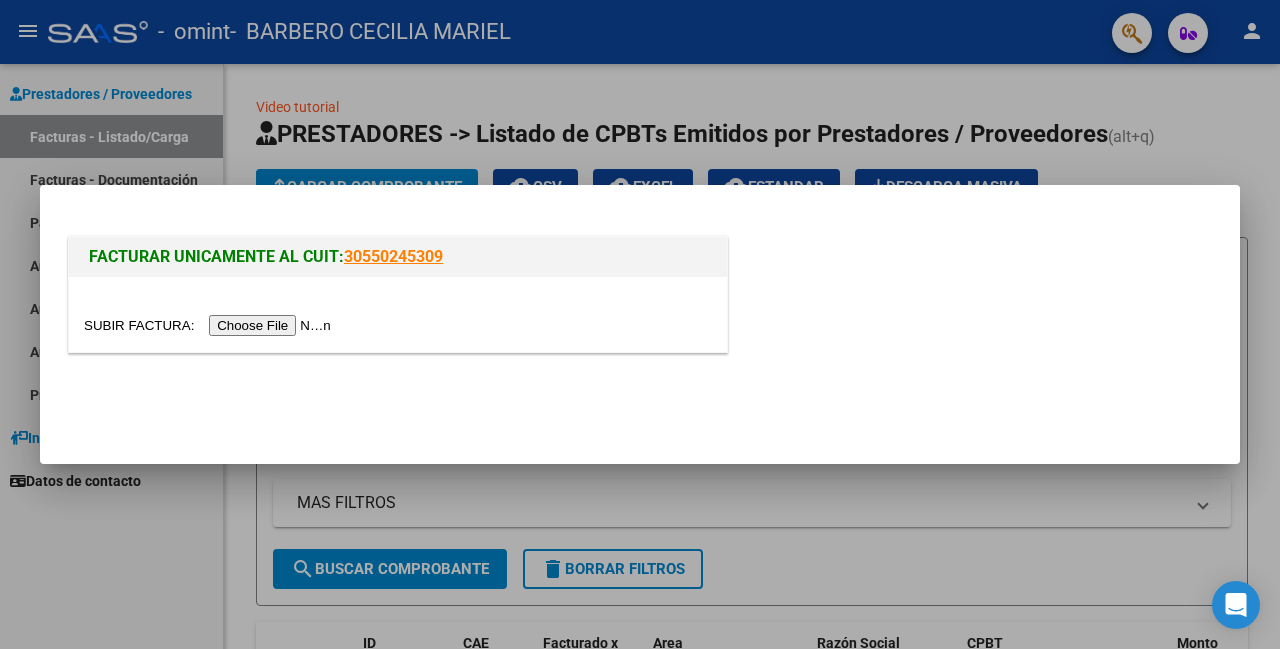 click at bounding box center (210, 325) 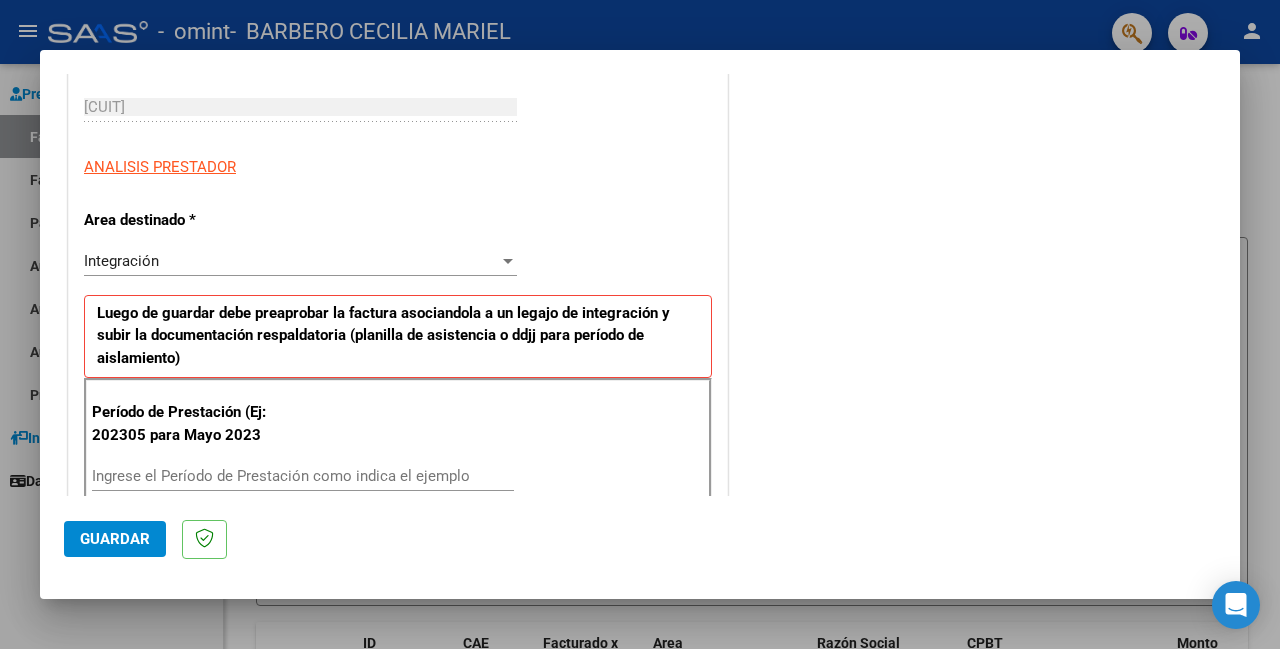 scroll, scrollTop: 400, scrollLeft: 0, axis: vertical 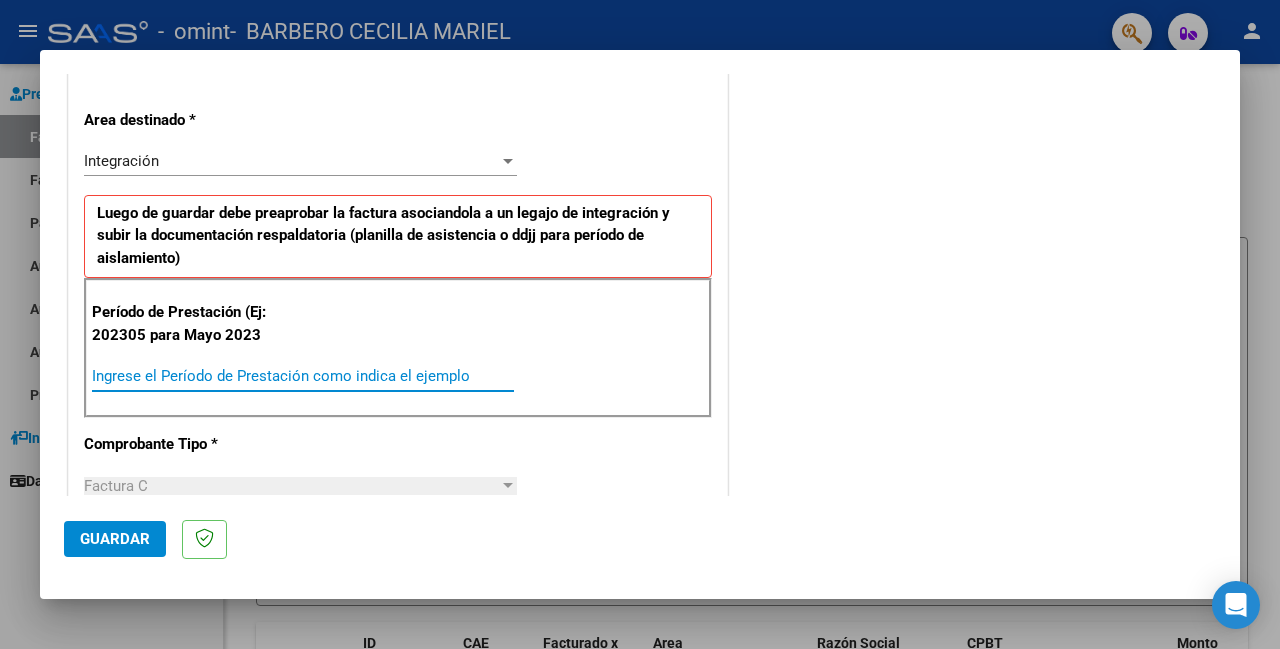 click on "Ingrese el Período de Prestación como indica el ejemplo" at bounding box center (303, 376) 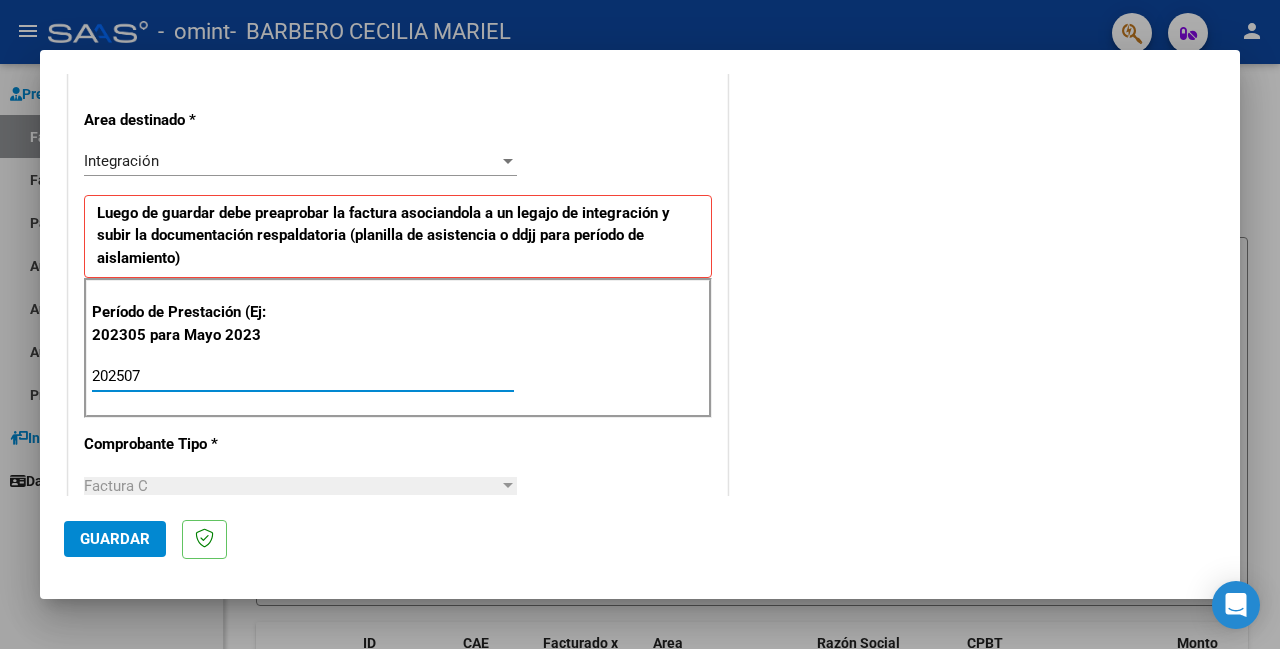type on "202507" 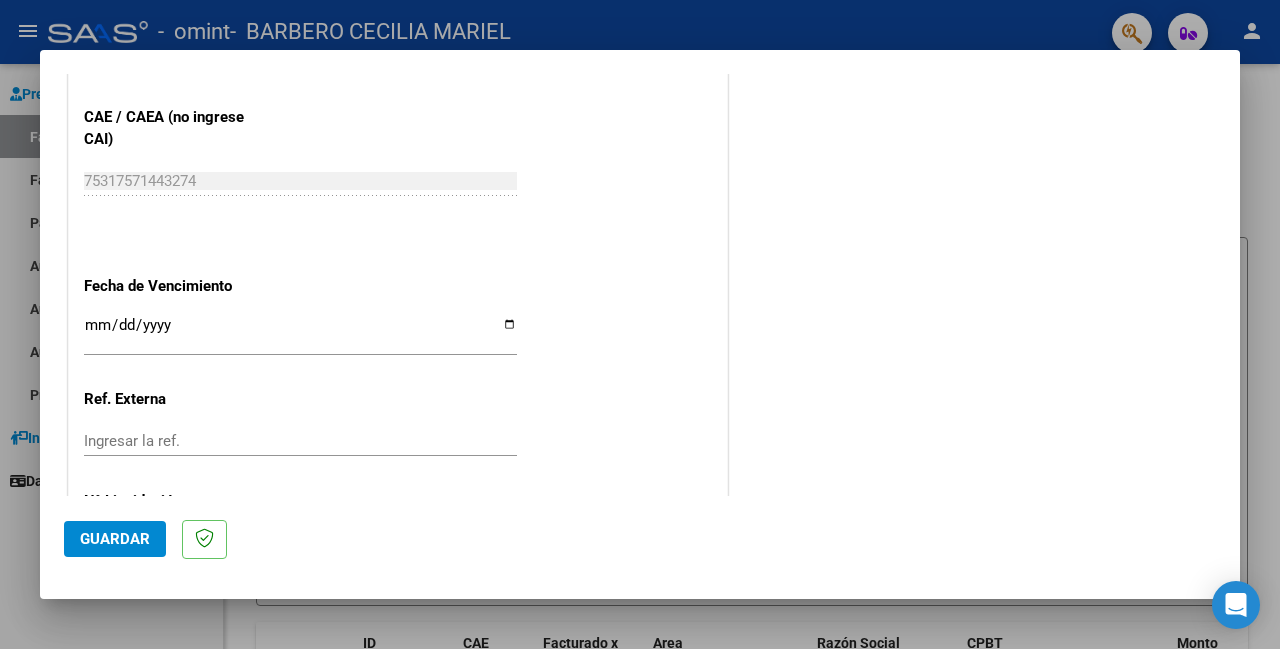 scroll, scrollTop: 1146, scrollLeft: 0, axis: vertical 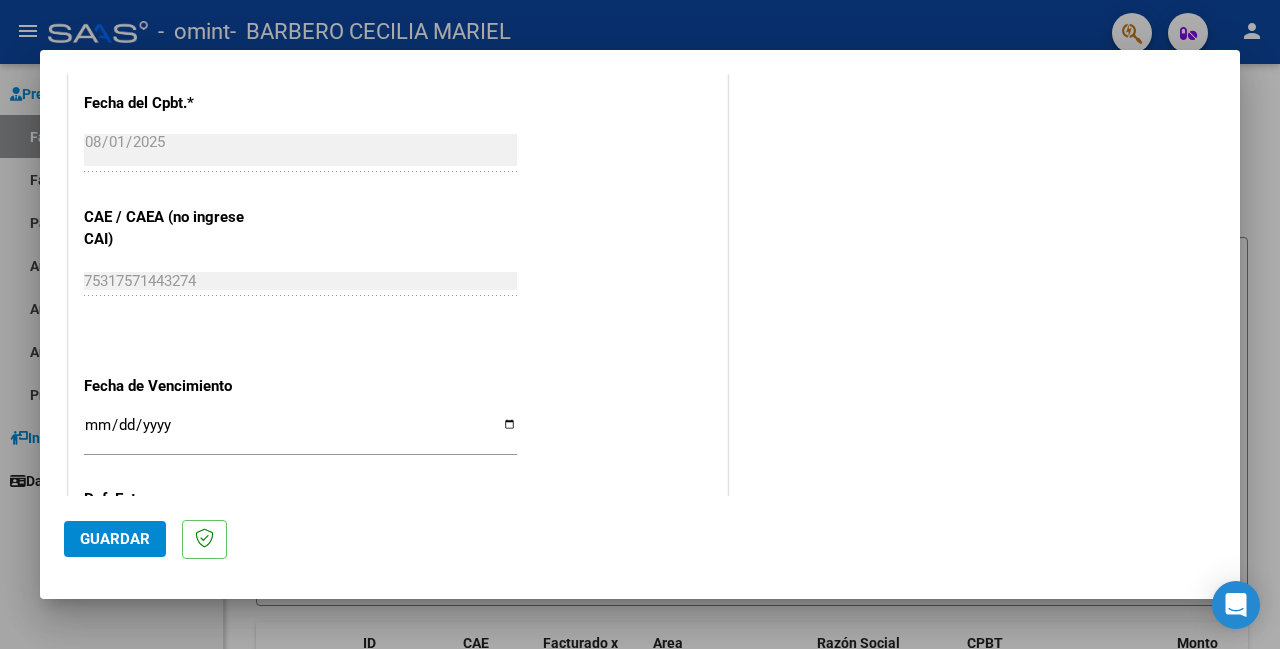 click on "Guardar" 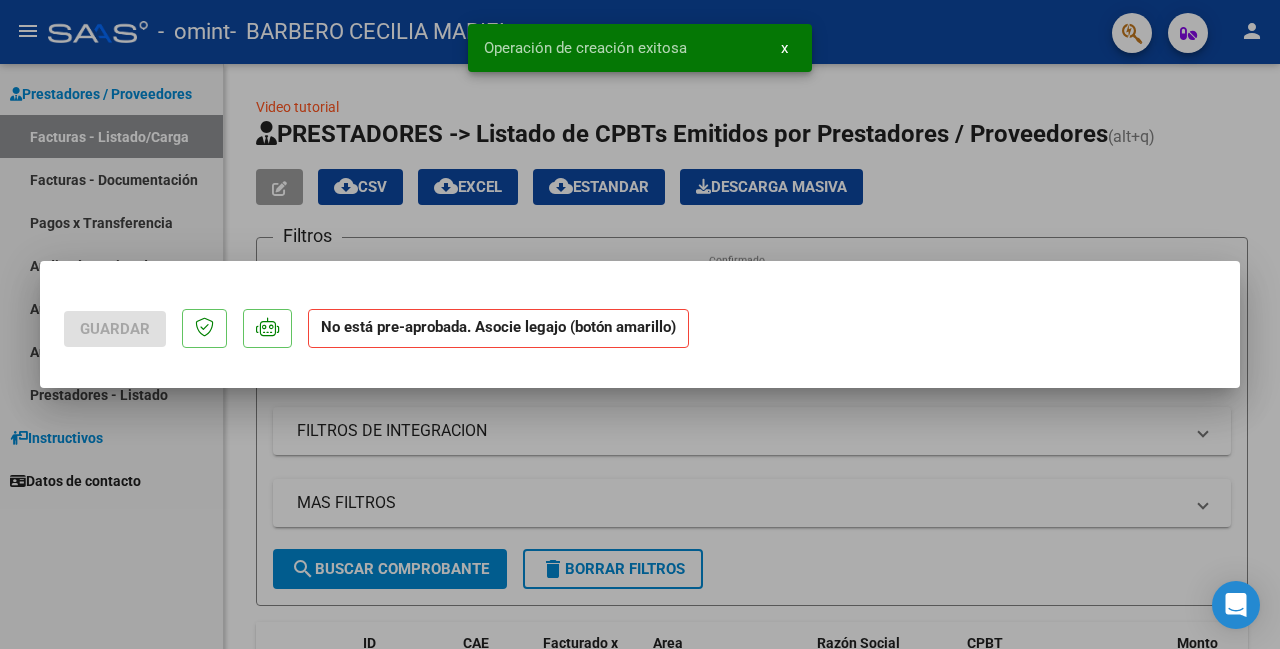 scroll, scrollTop: 0, scrollLeft: 0, axis: both 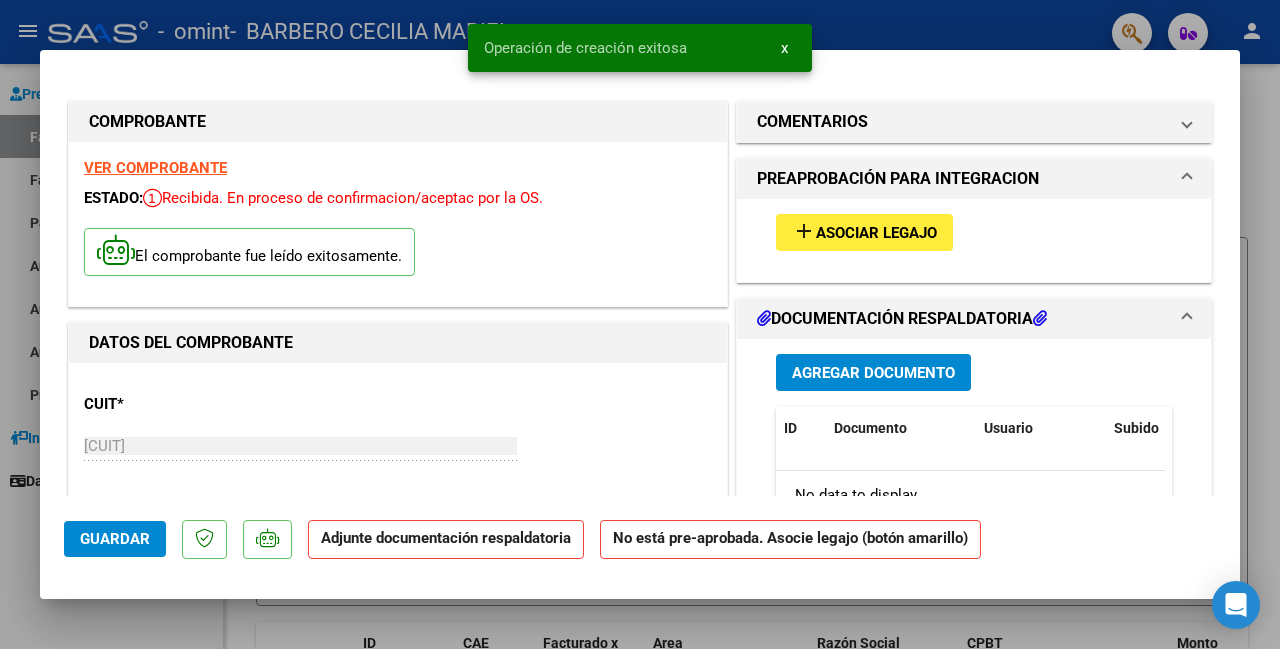 click on "Adjunte documentación respaldatoria" 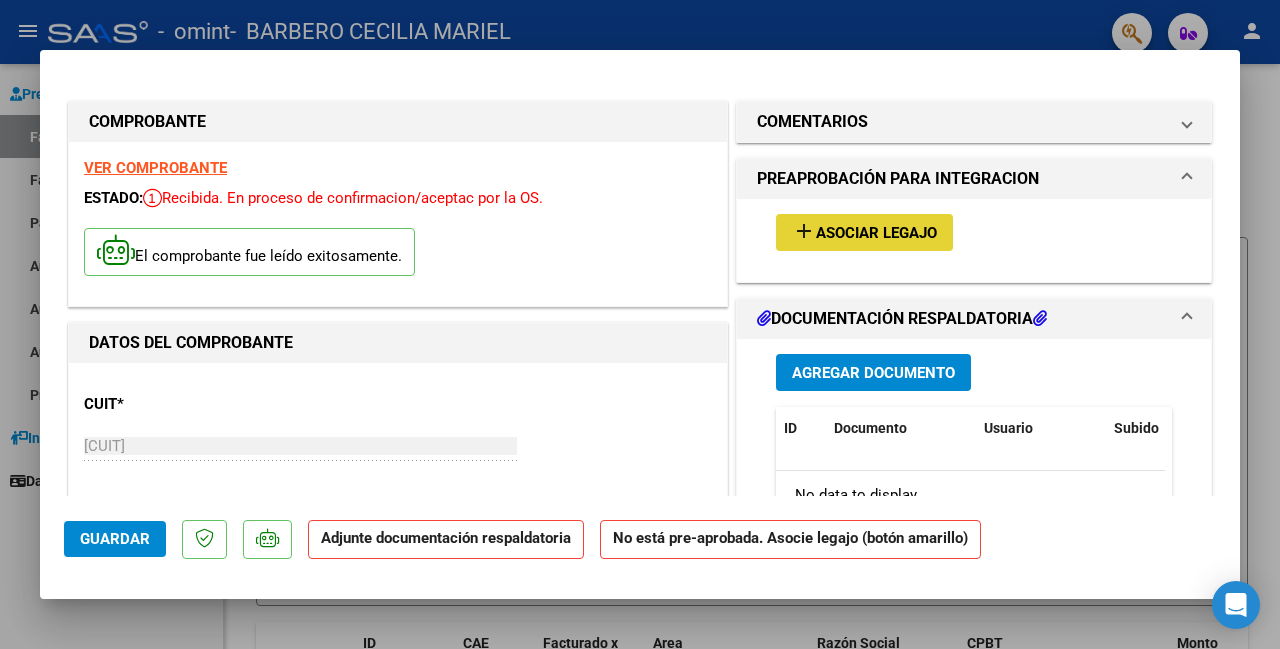 click on "Asociar Legajo" at bounding box center [876, 233] 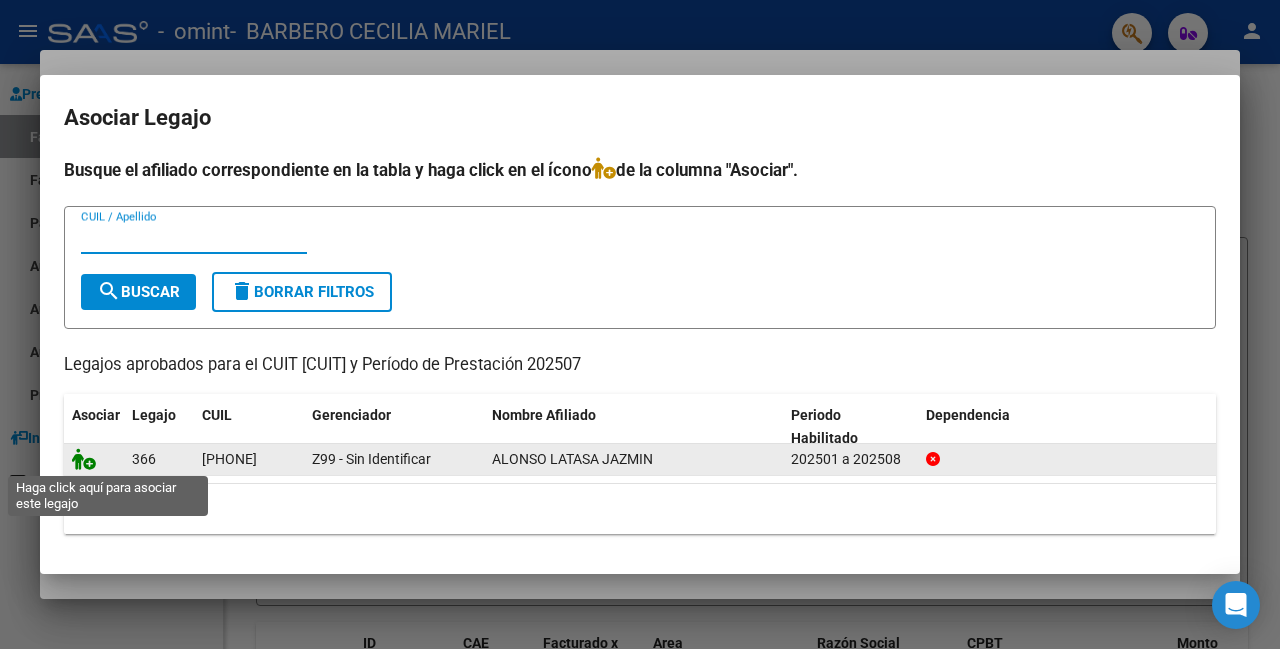 click 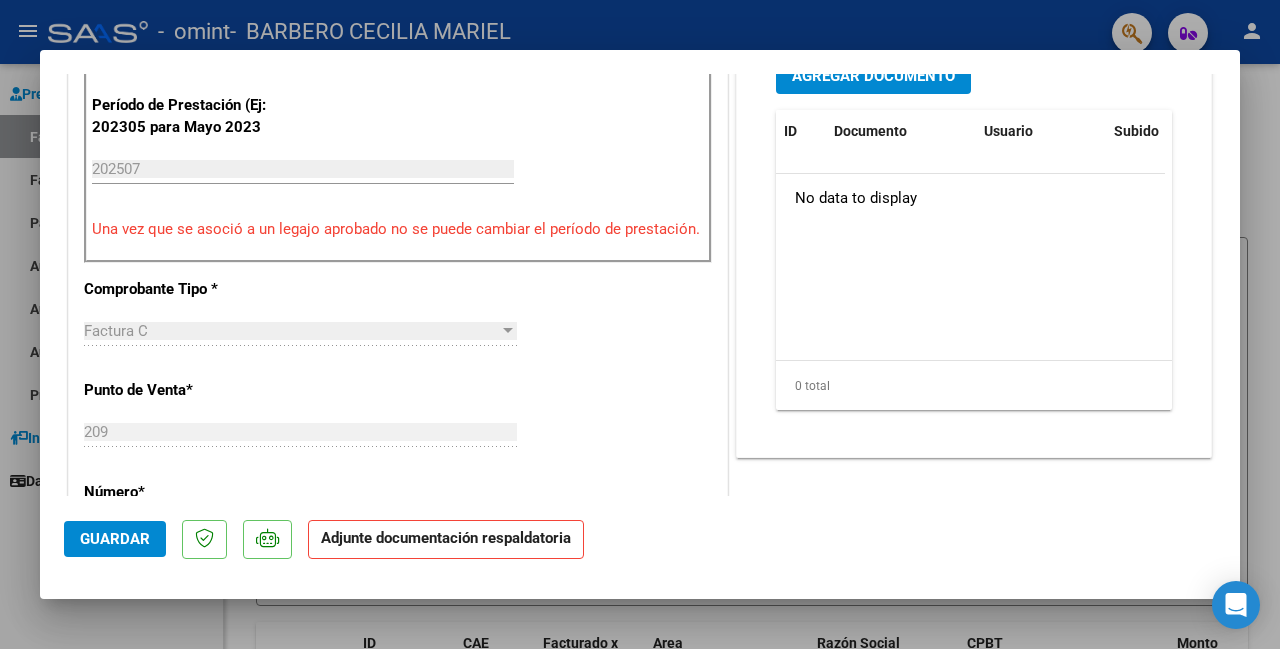 scroll, scrollTop: 800, scrollLeft: 0, axis: vertical 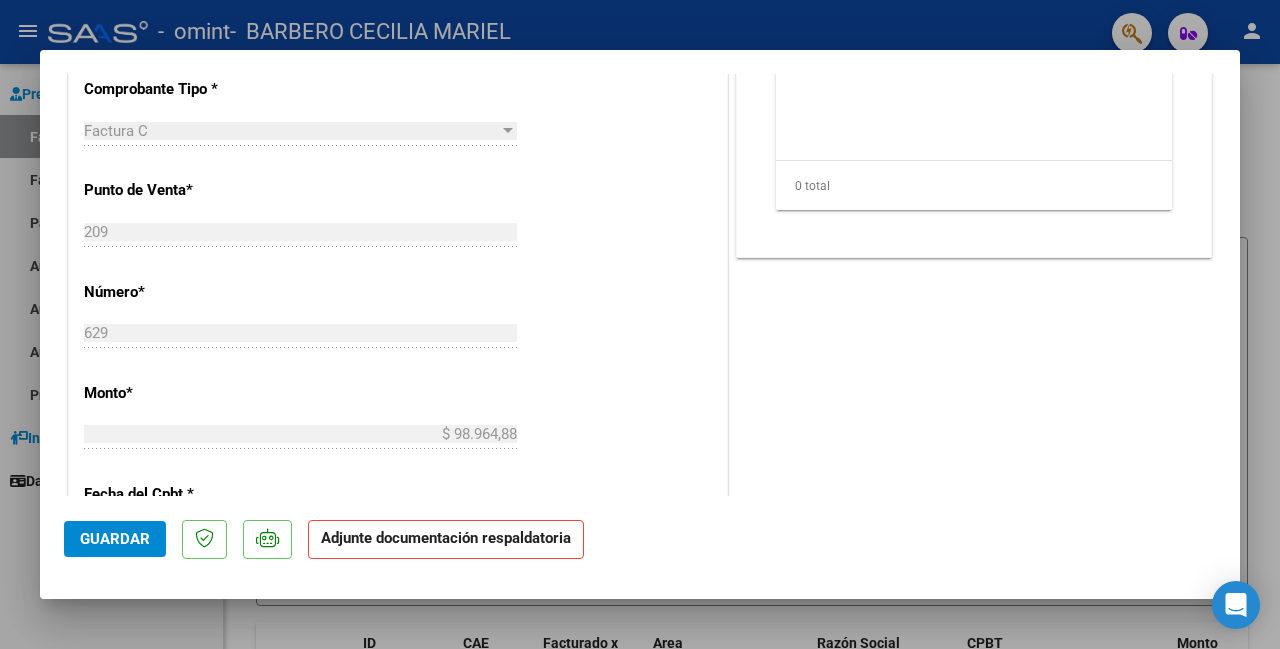 click on "Adjunte documentación respaldatoria" 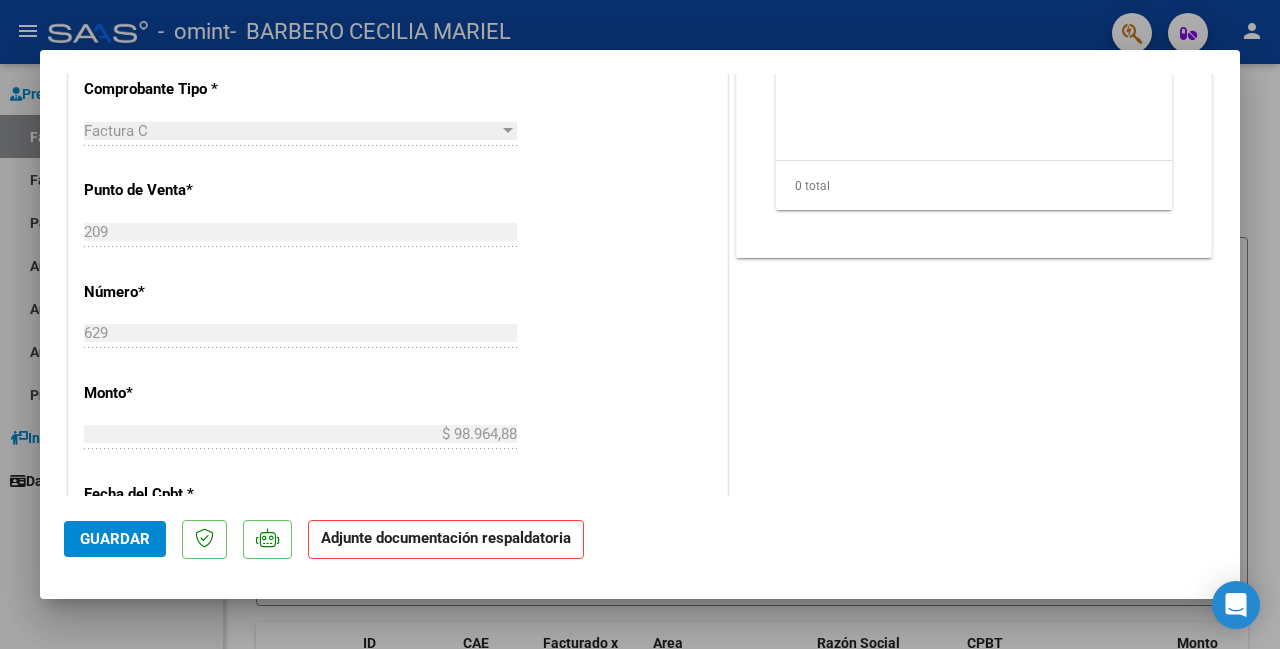 click on "Guardar" 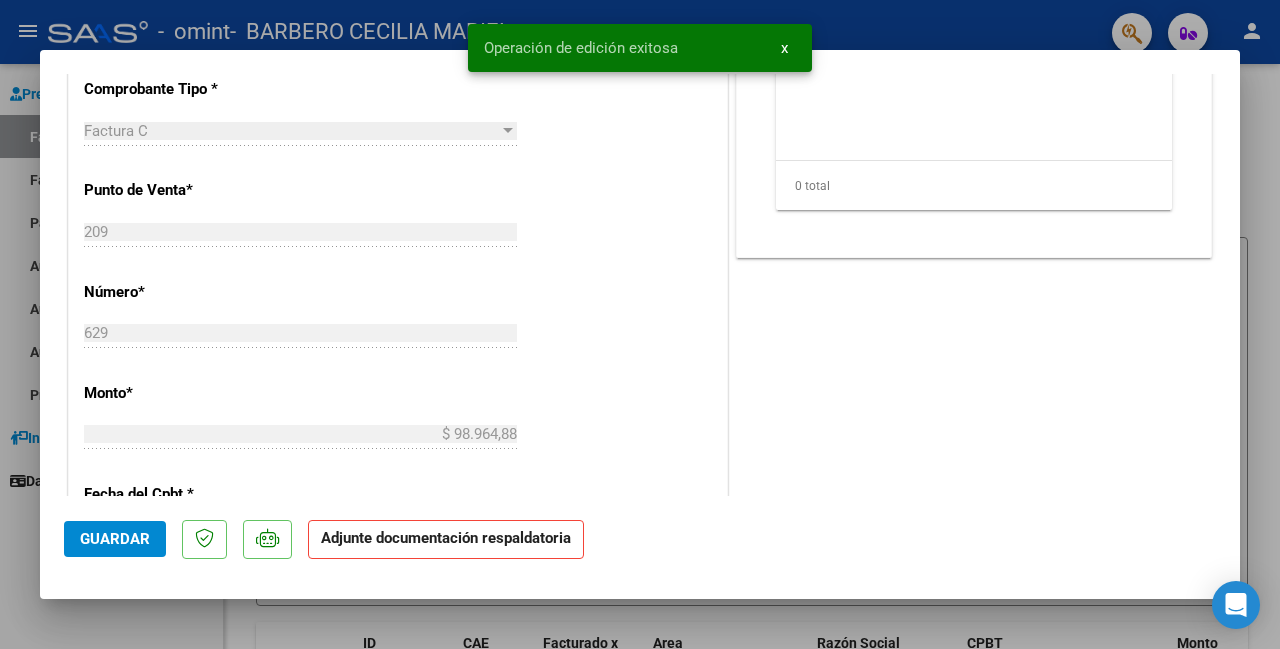 click on "Adjunte documentación respaldatoria" 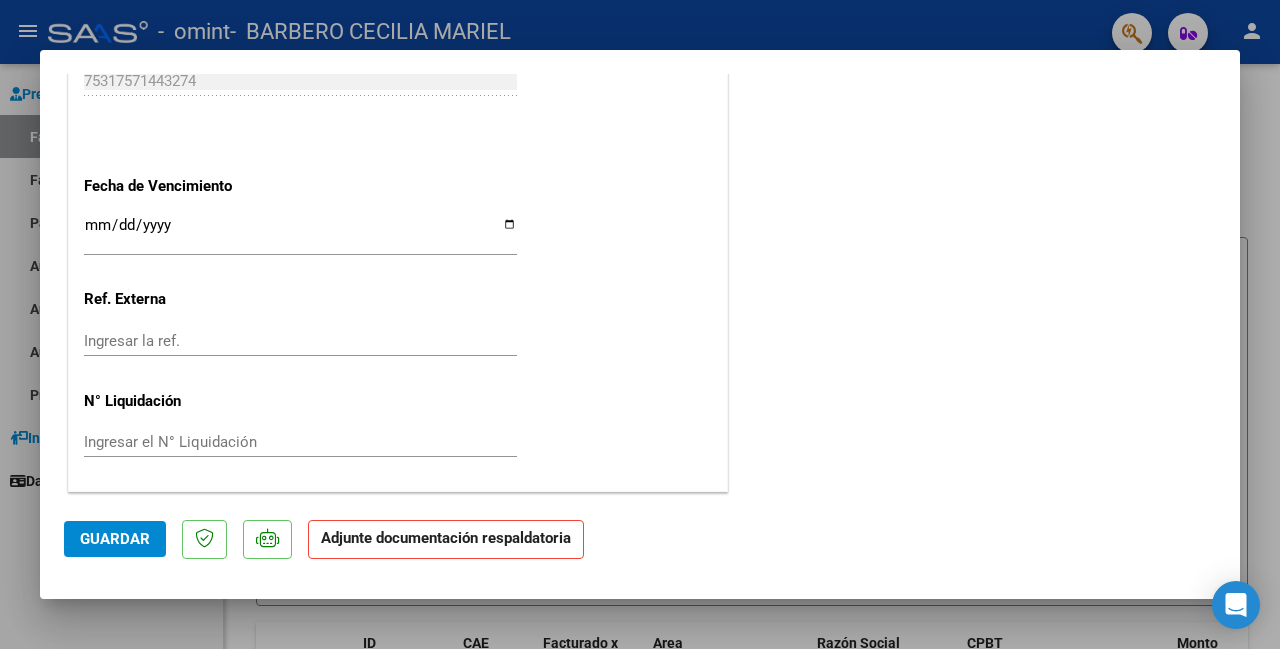 scroll, scrollTop: 1400, scrollLeft: 0, axis: vertical 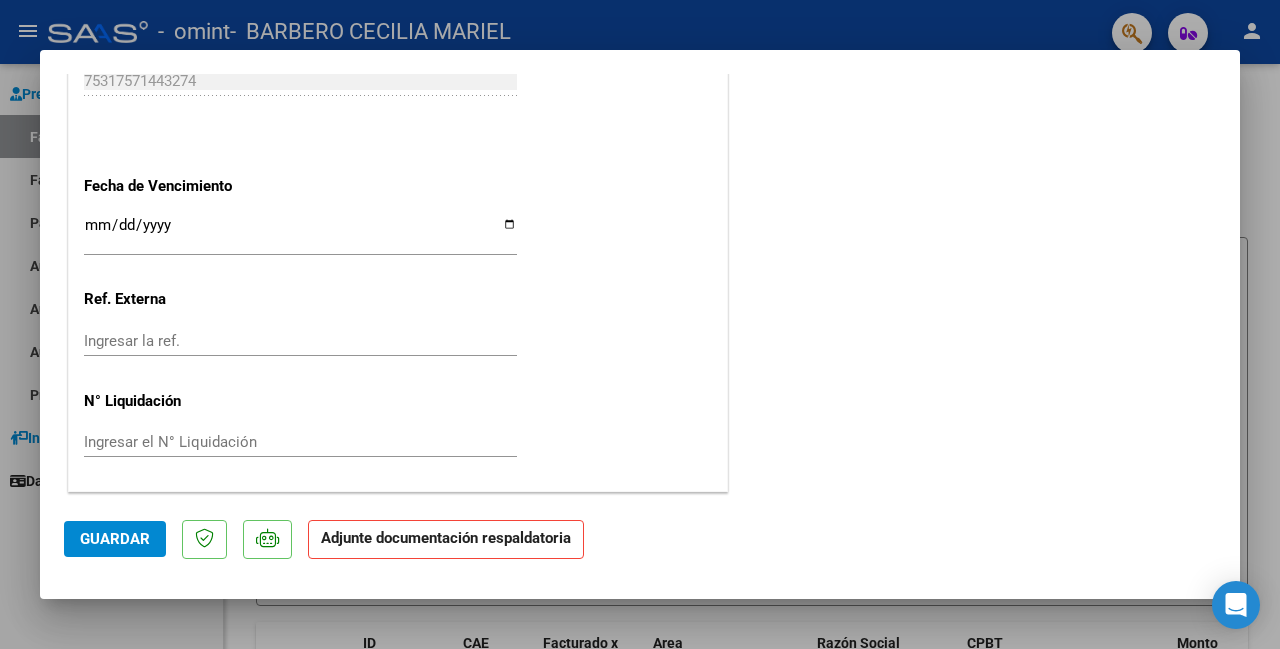 click on "Ingresar la fecha" at bounding box center (300, 233) 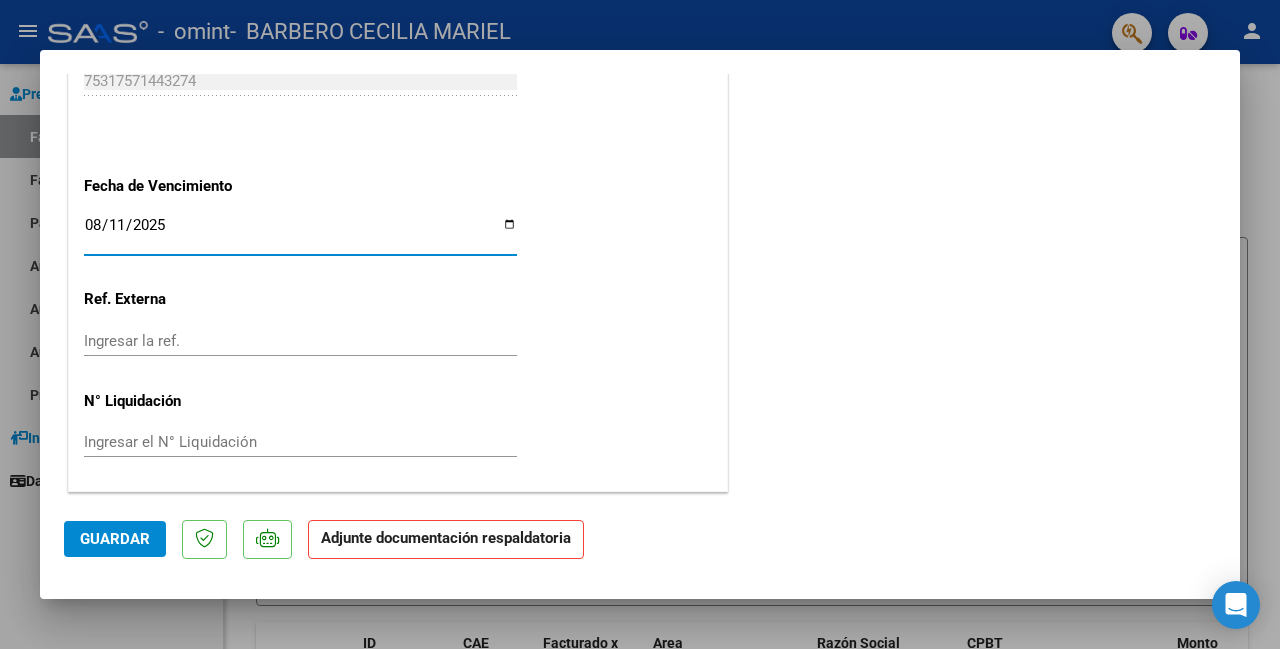 type on "2025-08-11" 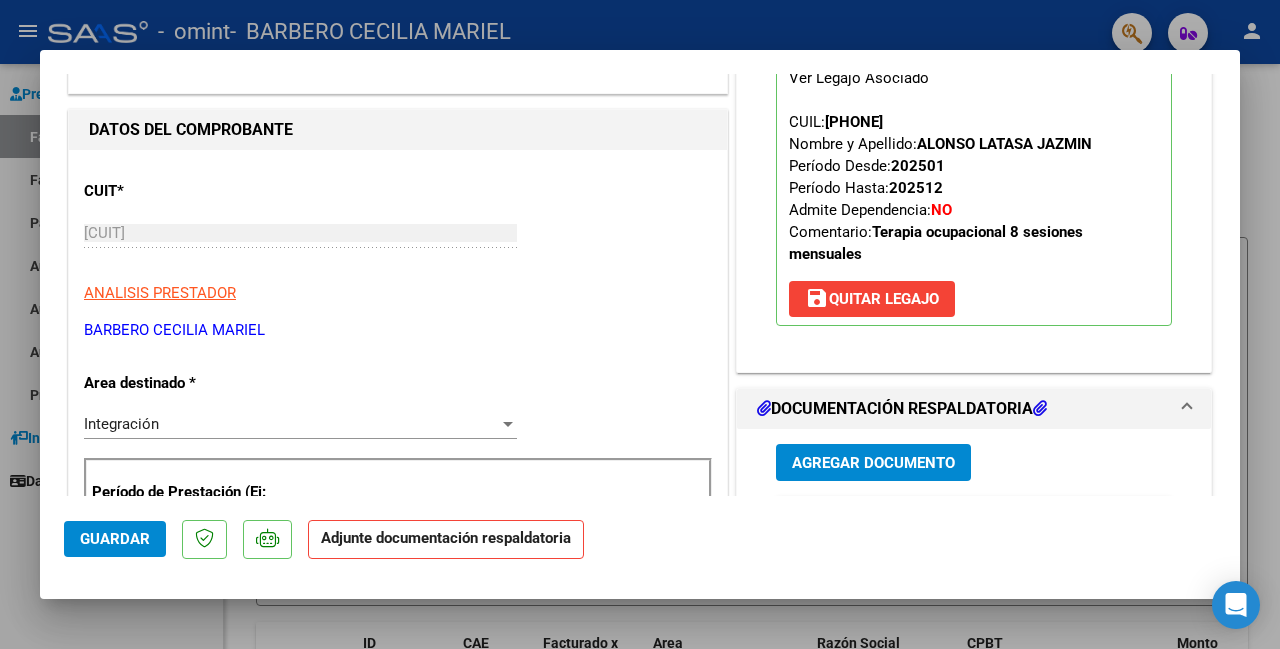 scroll, scrollTop: 313, scrollLeft: 0, axis: vertical 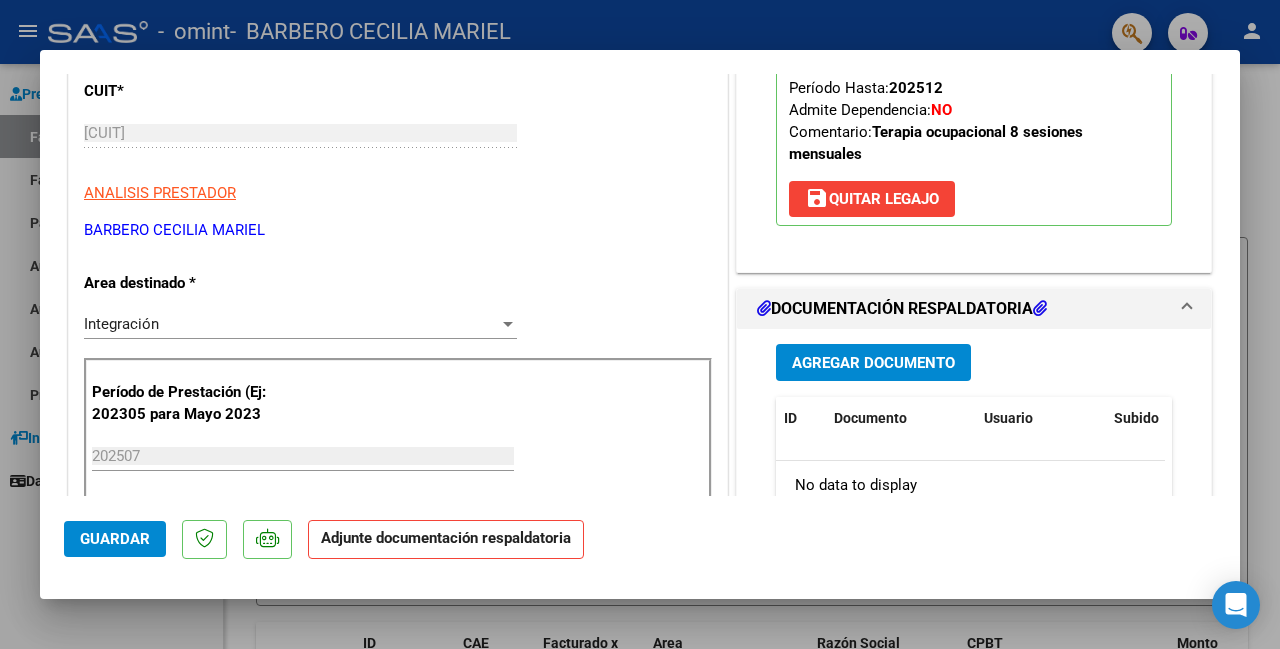 click on "Agregar Documento" at bounding box center [873, 363] 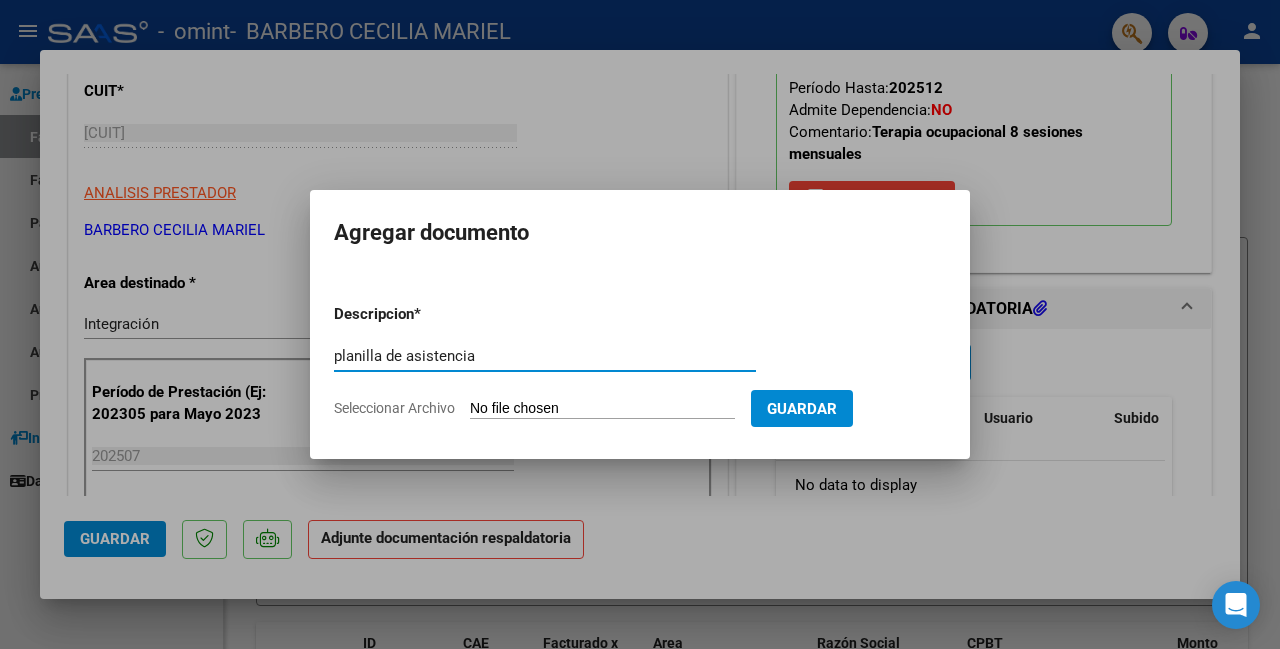 type on "planilla de asistencia" 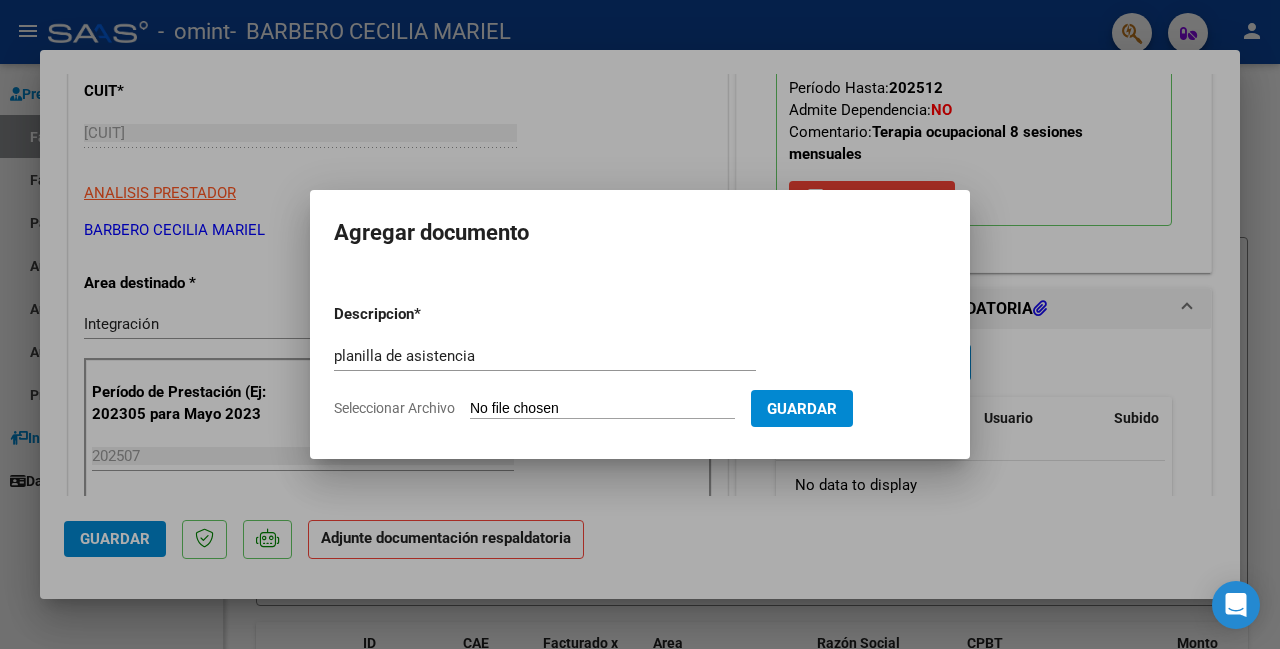 type on "C:\fakepath\[NAME] julio 25 .pdf" 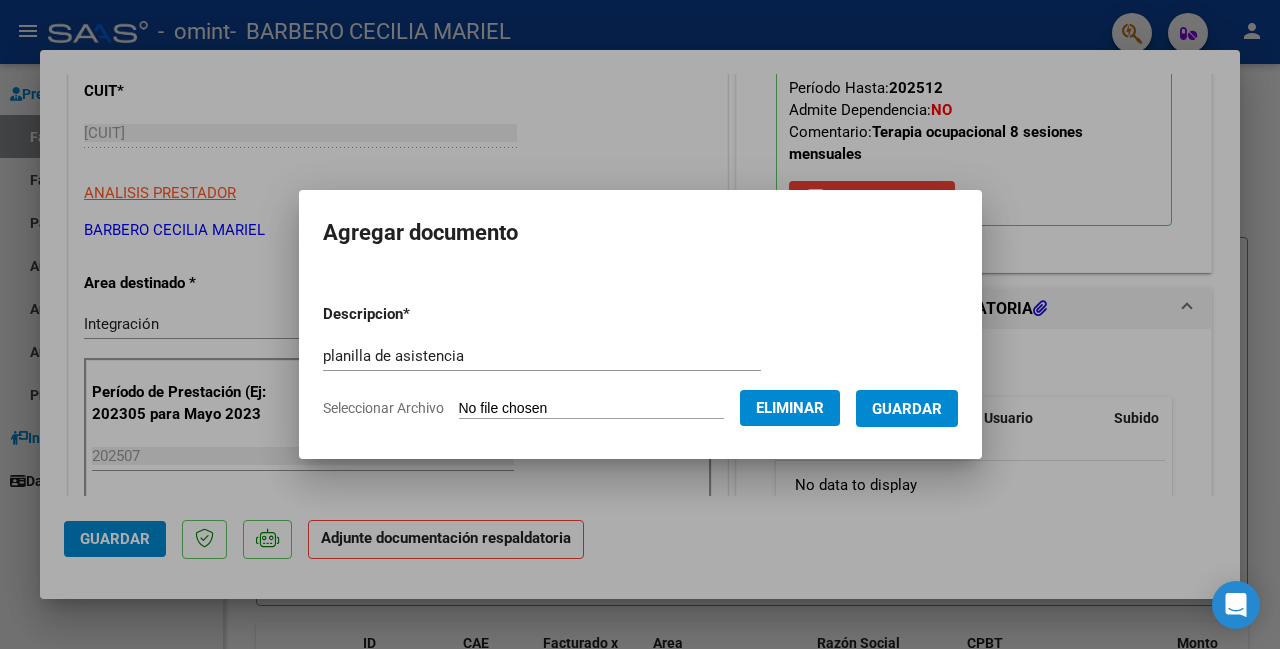 click on "Guardar" at bounding box center [907, 408] 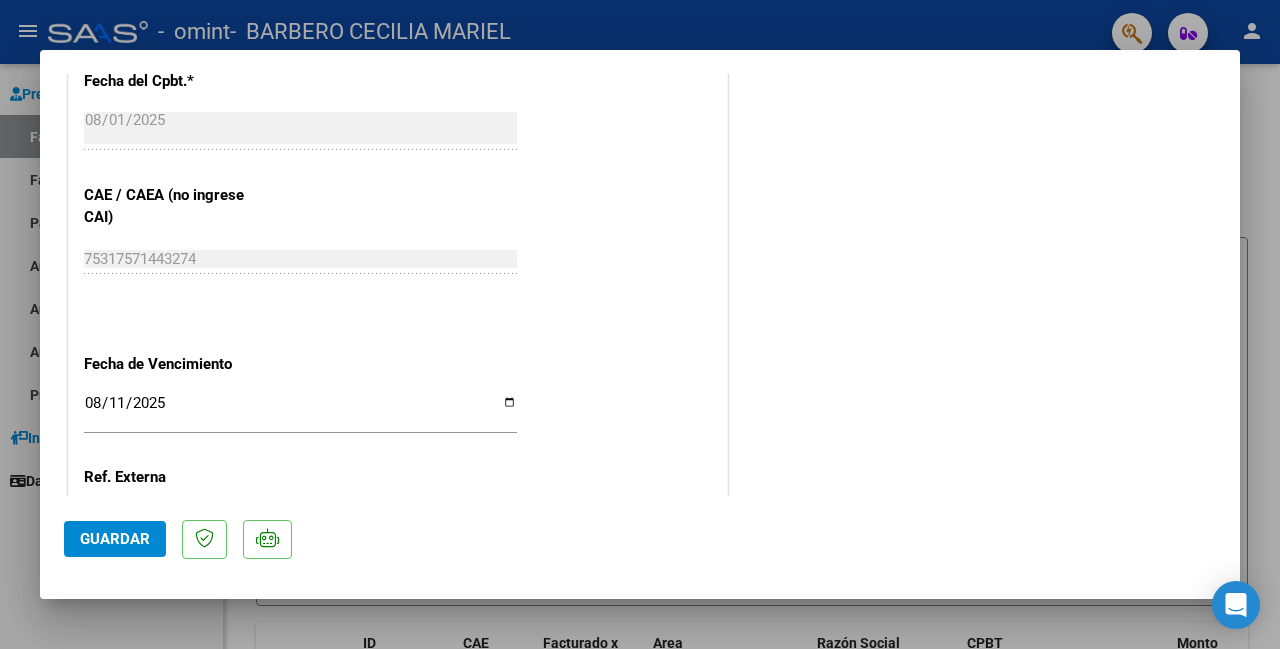 scroll, scrollTop: 1413, scrollLeft: 0, axis: vertical 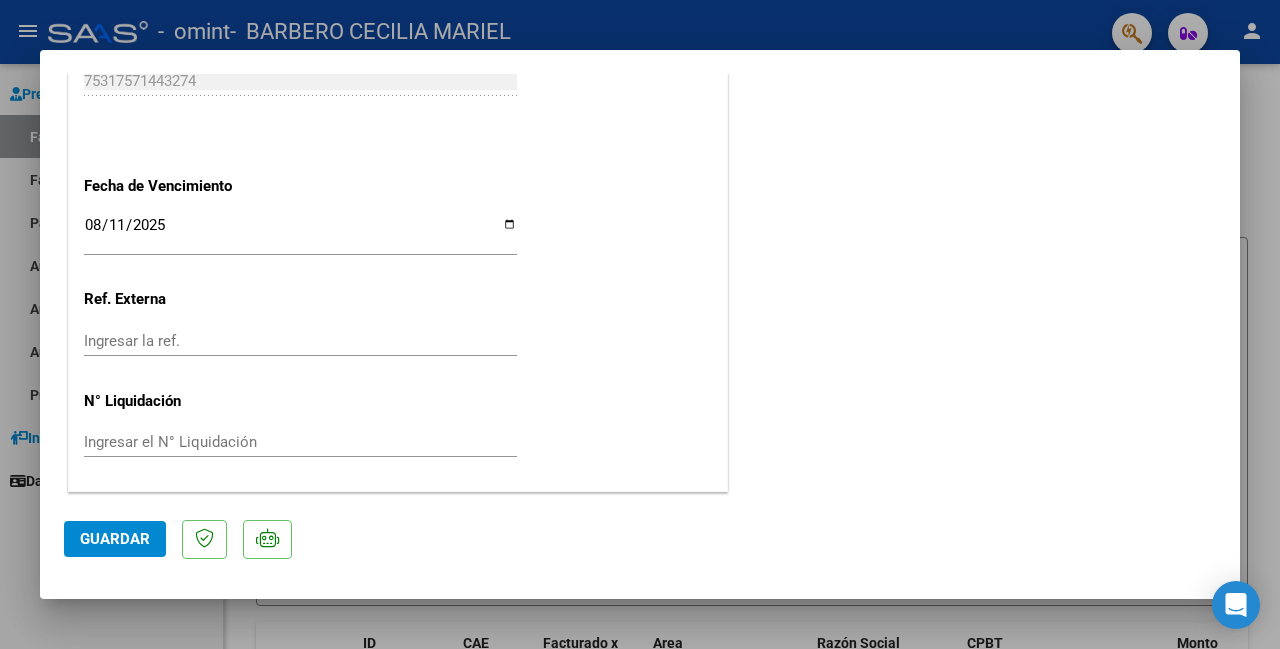 click on "Guardar" 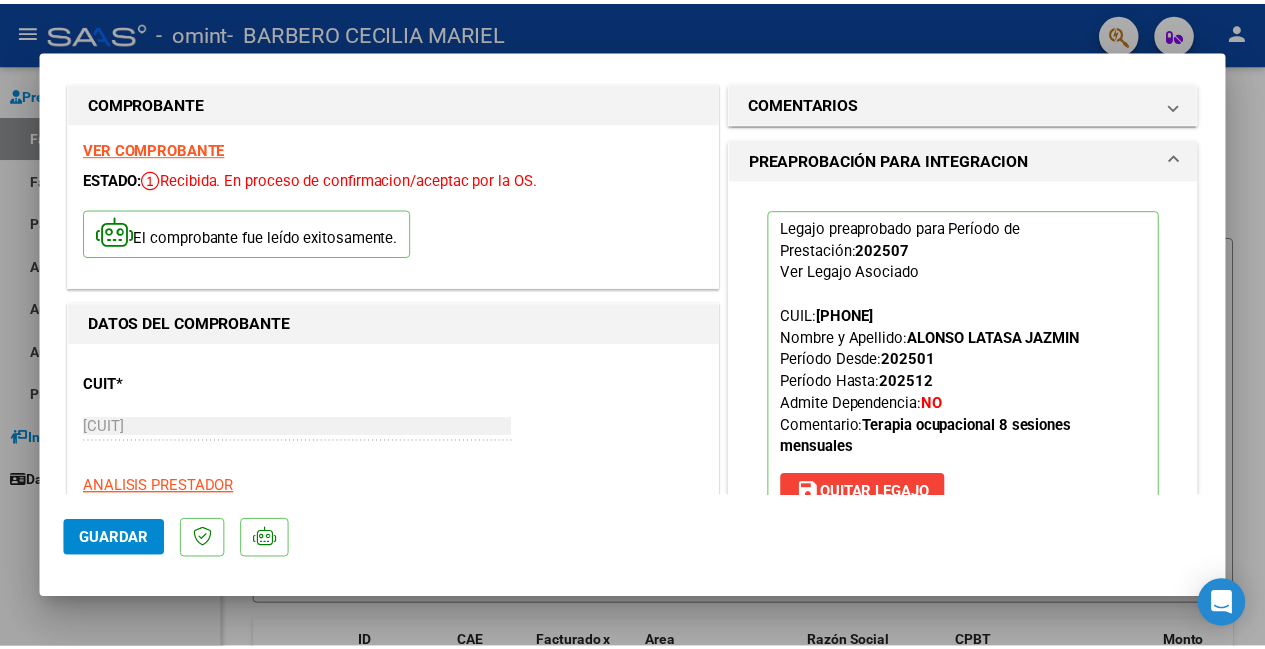 scroll, scrollTop: 0, scrollLeft: 0, axis: both 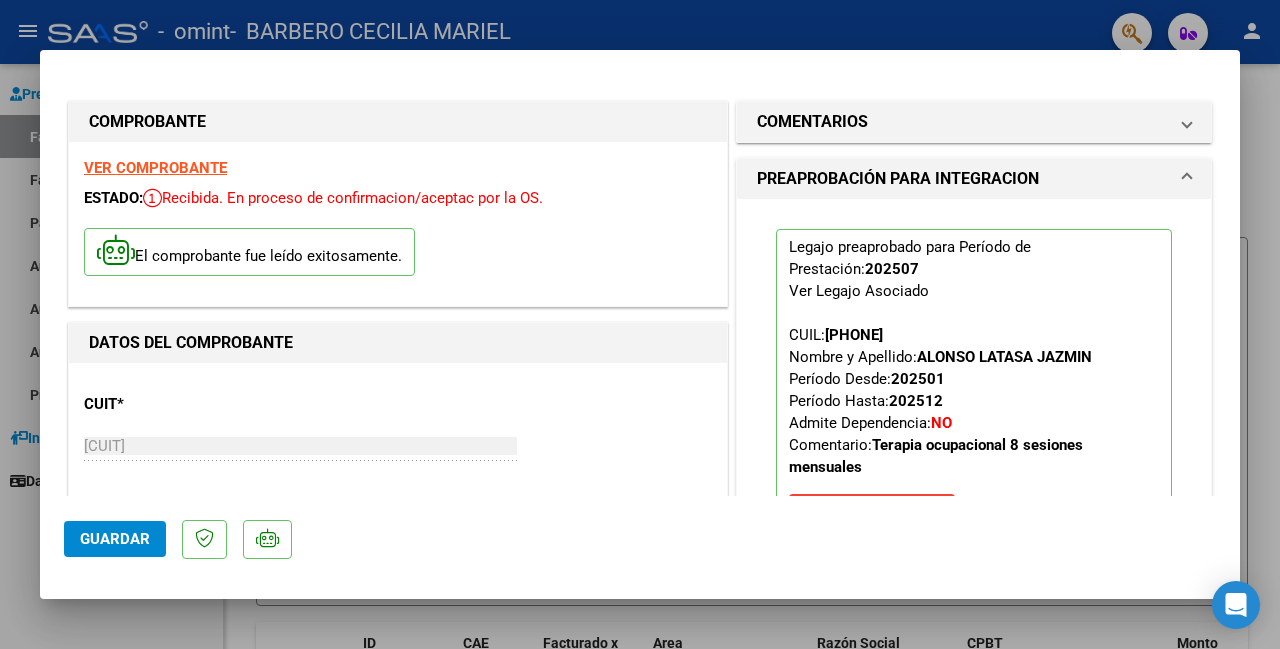 click at bounding box center [640, 324] 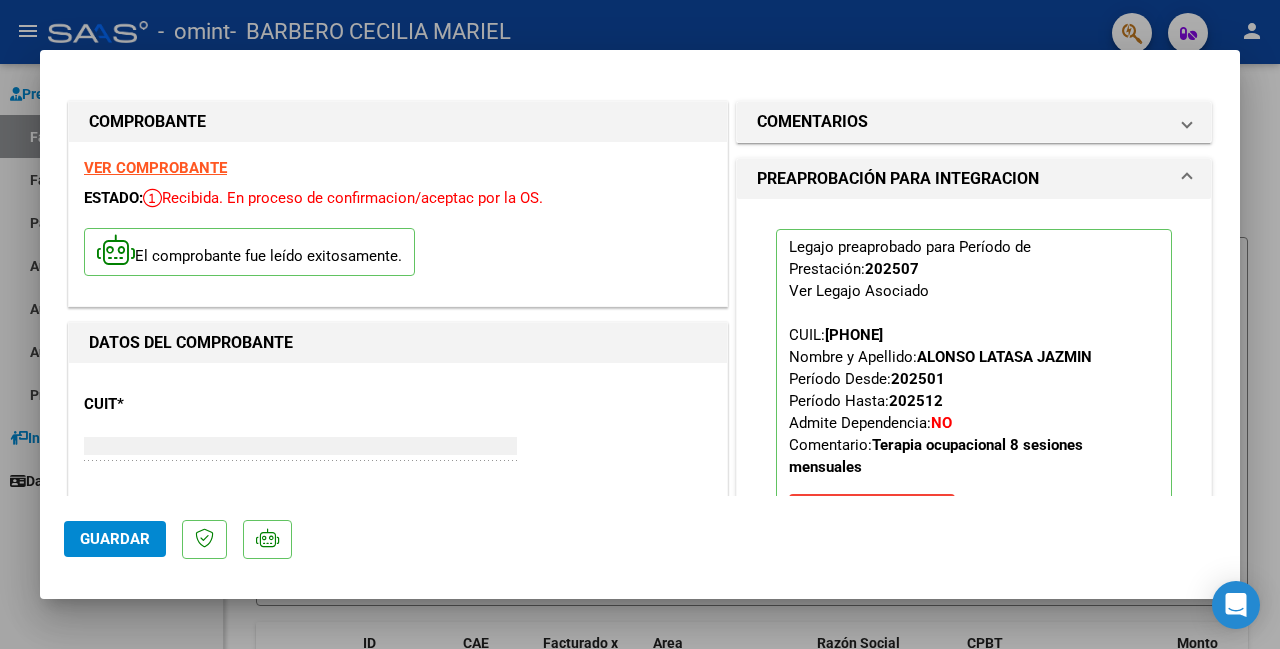 type 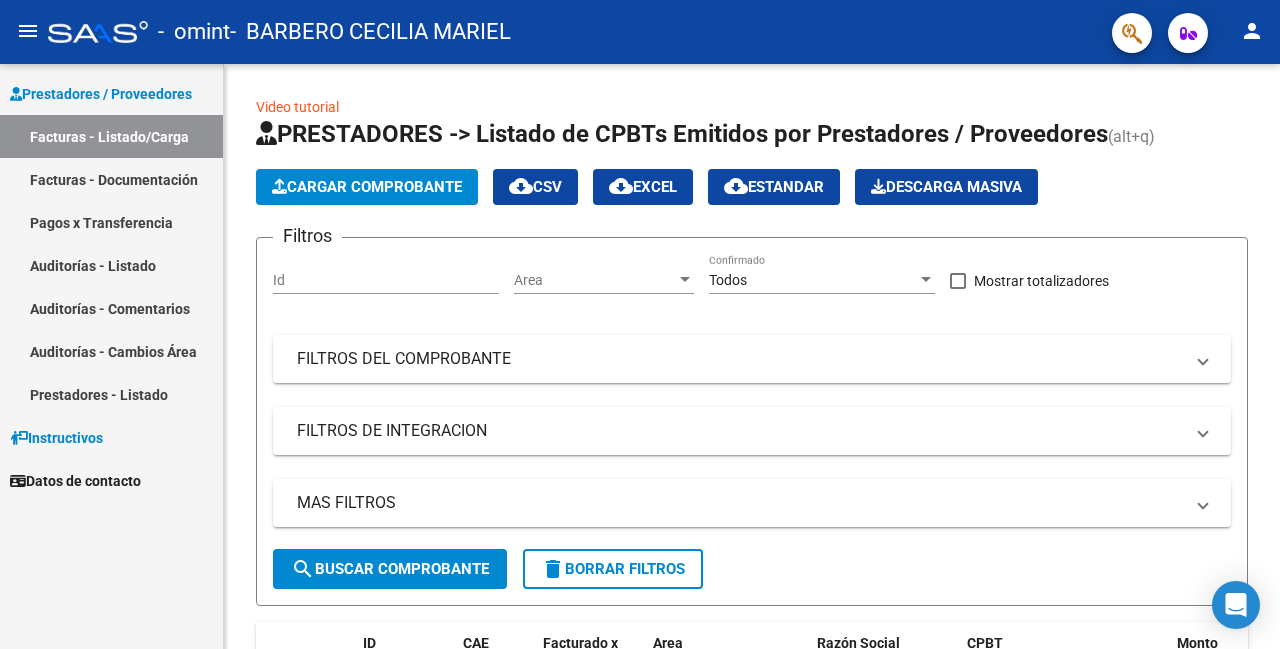 click on "person" 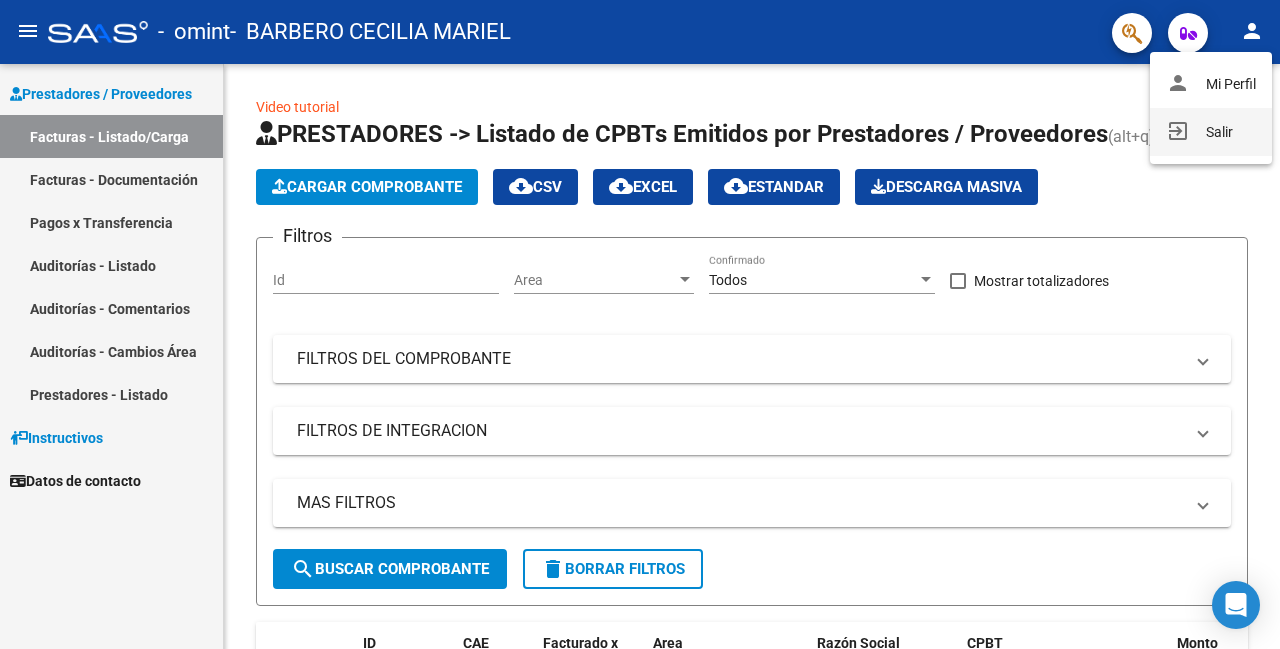 click on "exit_to_app  Salir" at bounding box center [1211, 132] 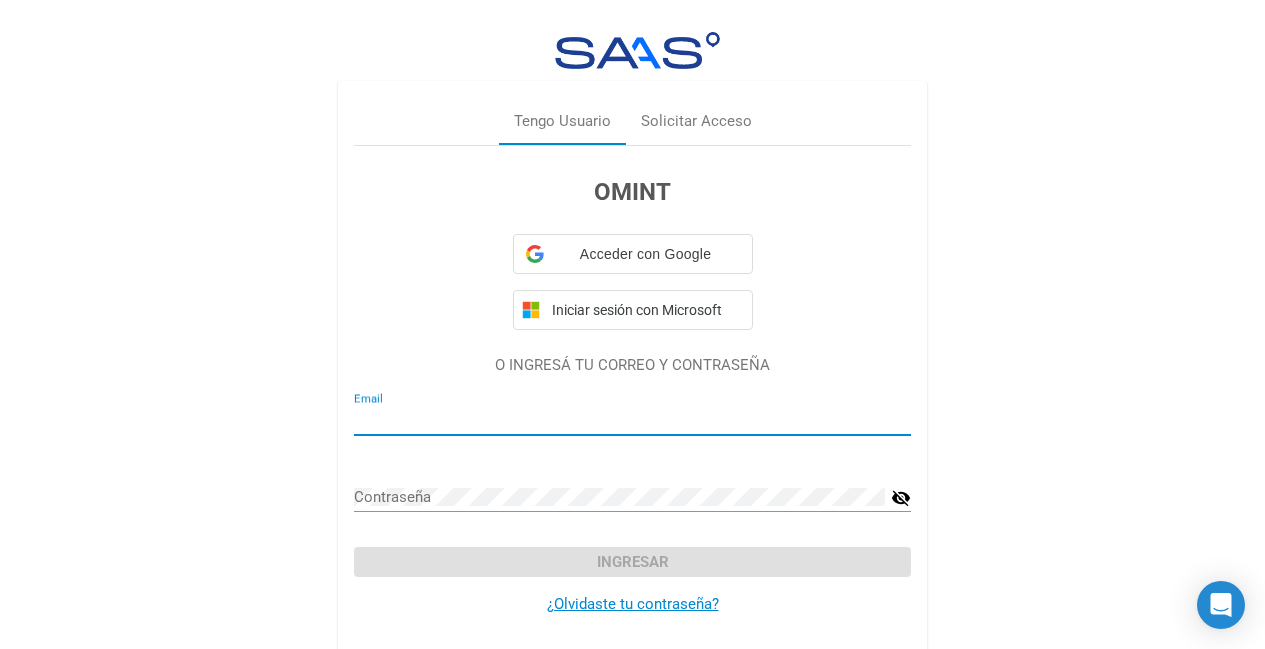 type on "barberocecilia27@[EXAMPLE.COM]" 